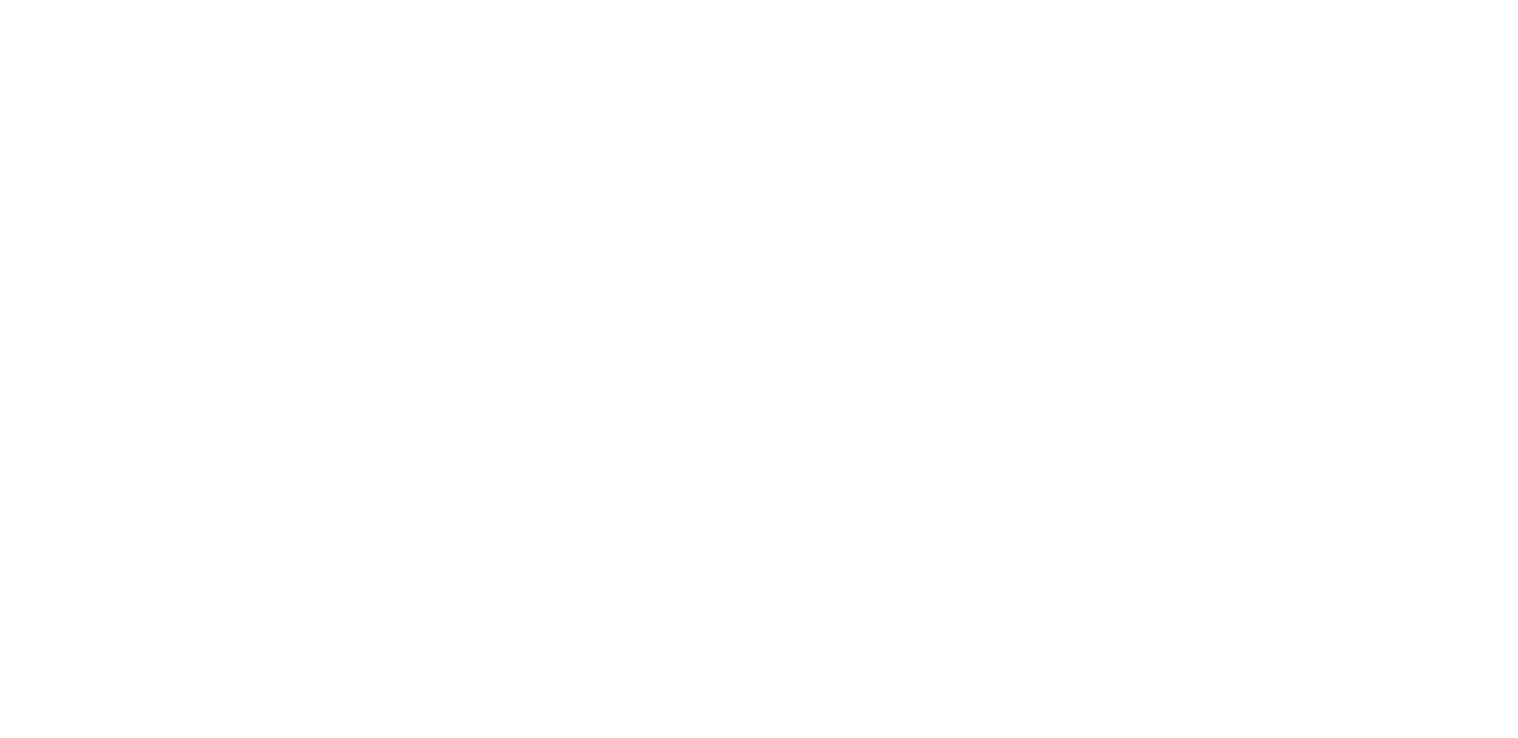 scroll, scrollTop: 0, scrollLeft: 0, axis: both 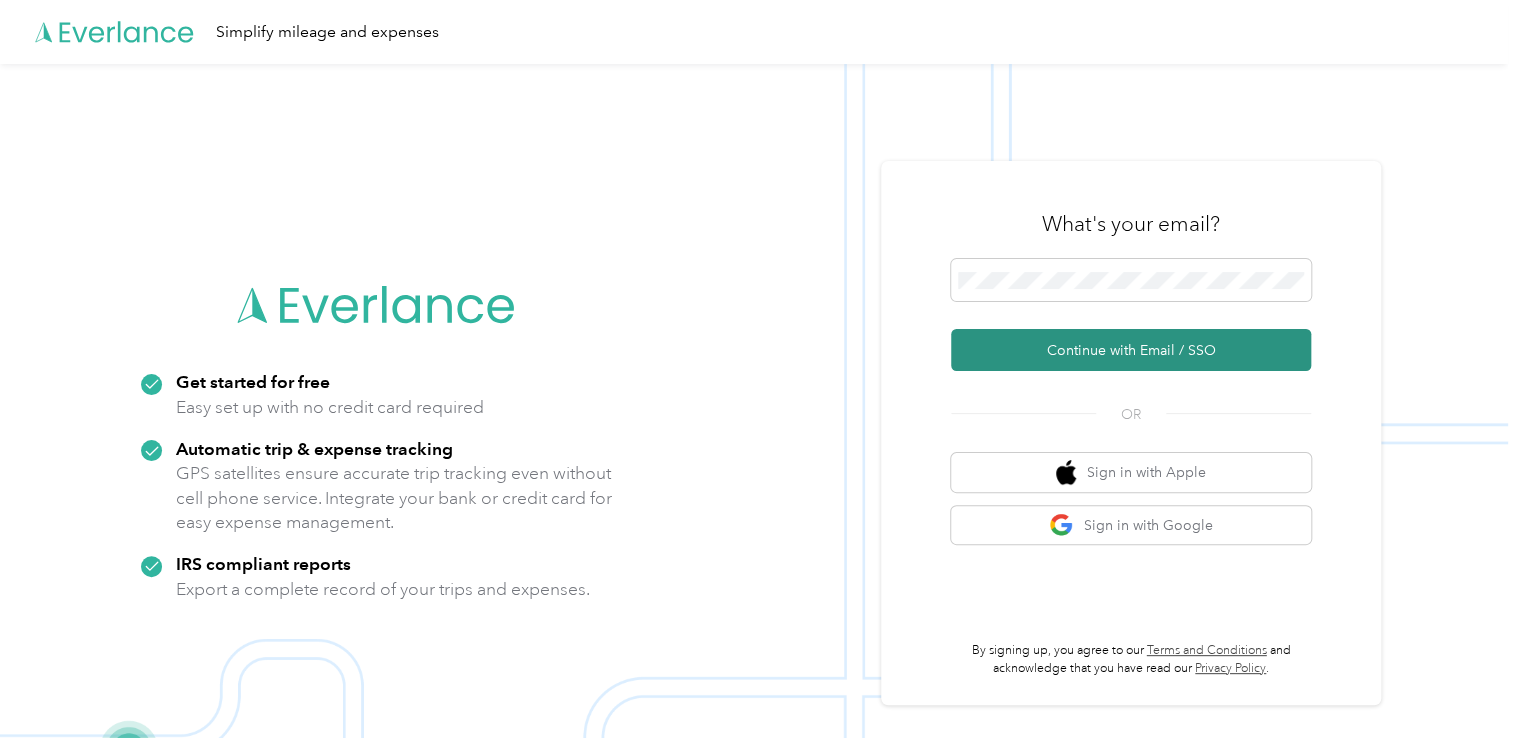 click on "Continue with Email / SSO" at bounding box center [1131, 350] 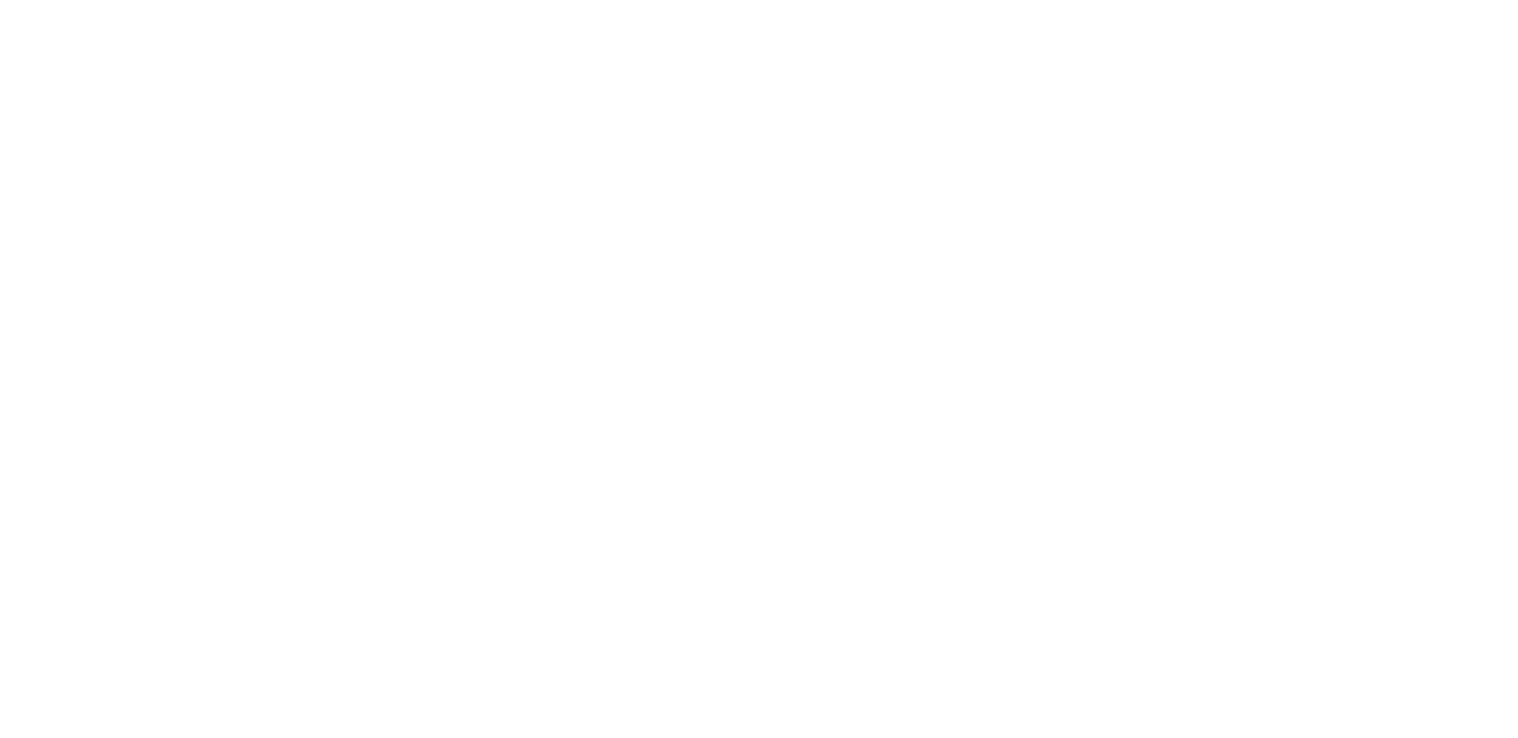 scroll, scrollTop: 0, scrollLeft: 0, axis: both 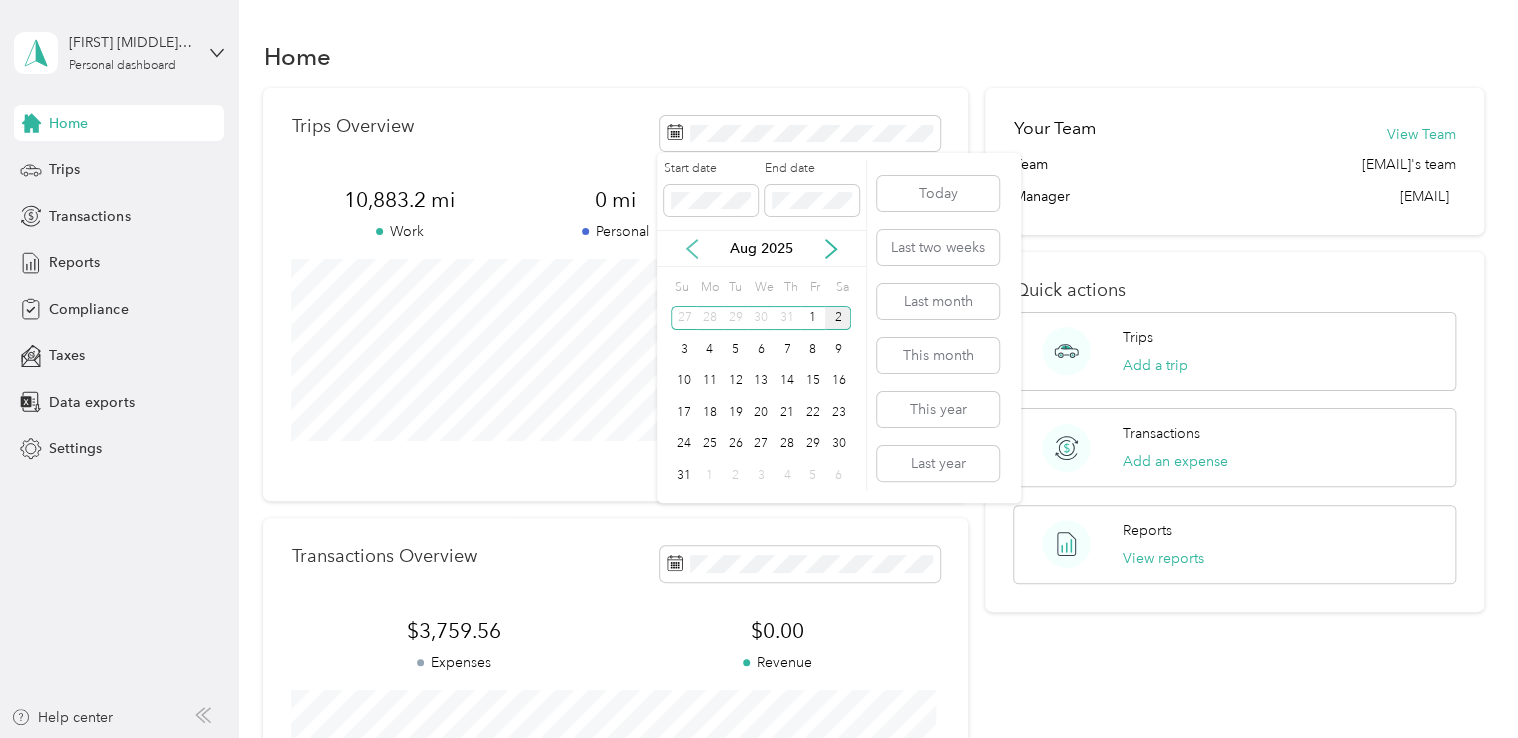 click 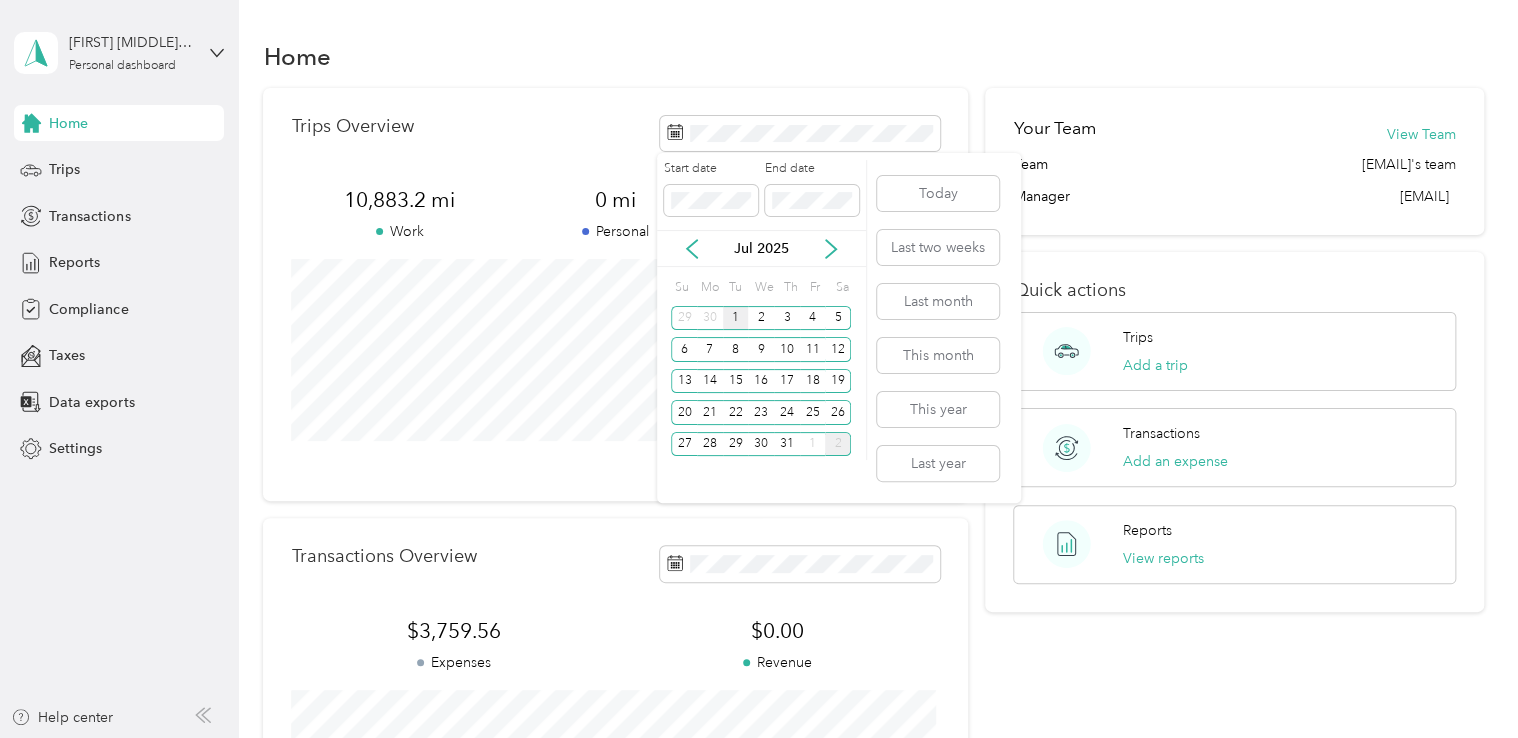 click on "1" at bounding box center (736, 318) 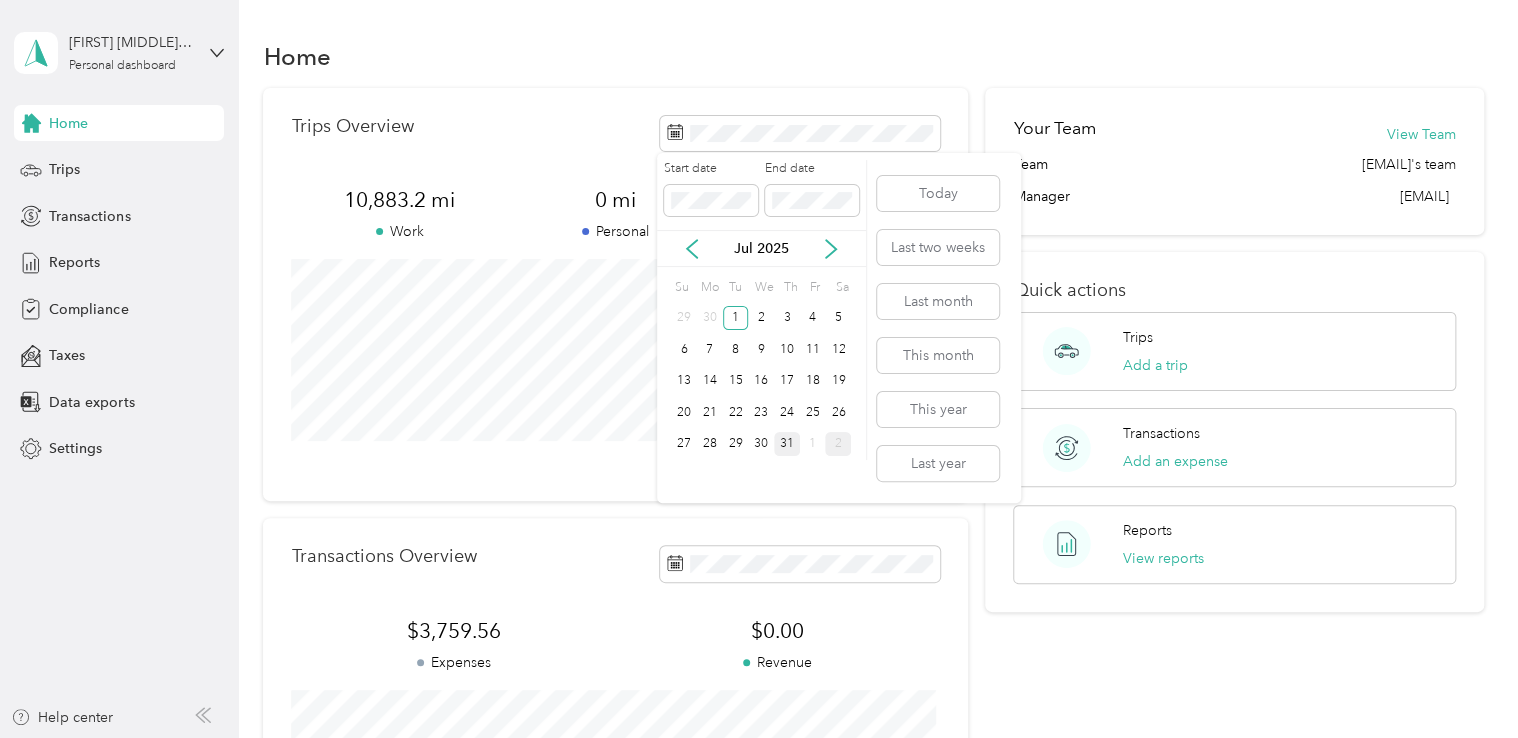 click on "31" at bounding box center (787, 444) 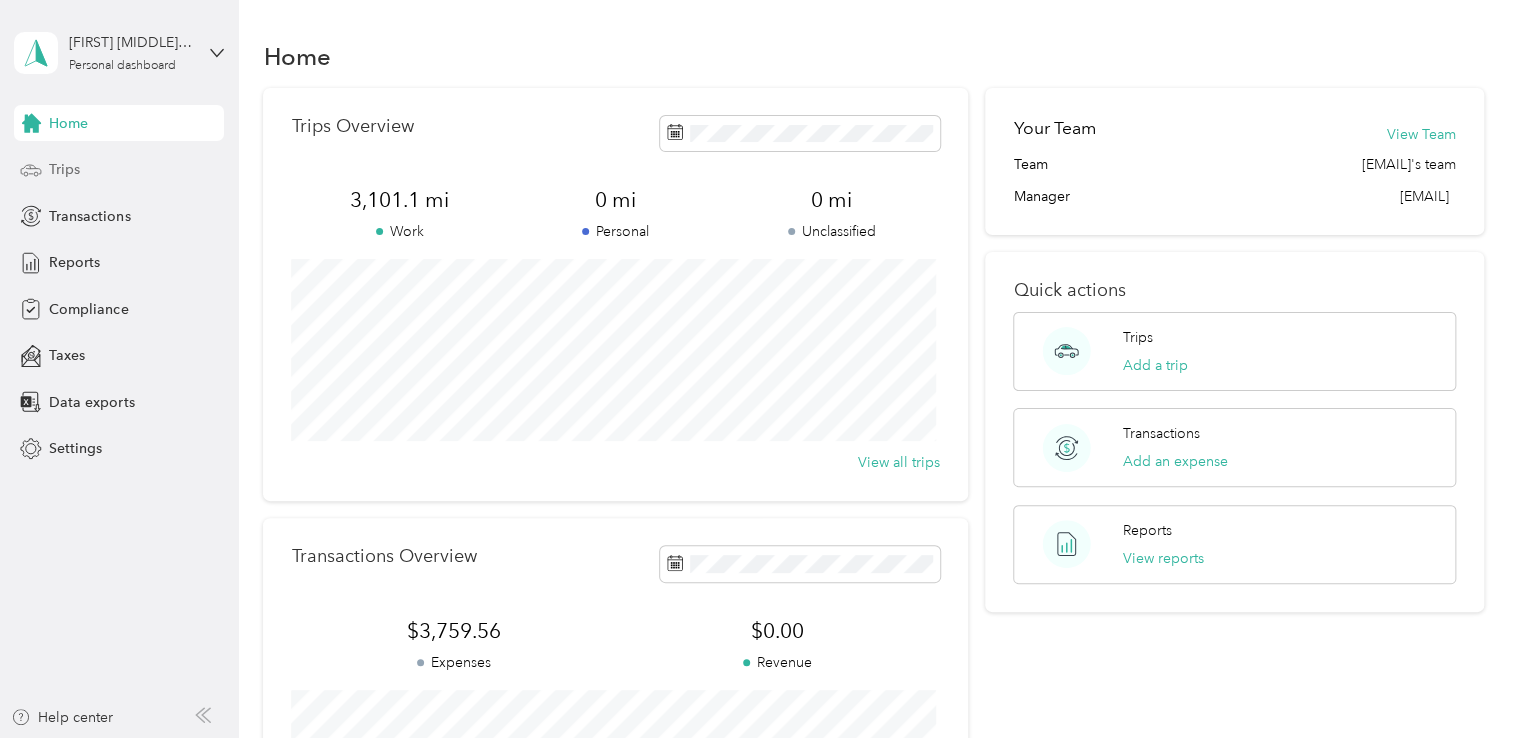 click on "Trips" at bounding box center [64, 169] 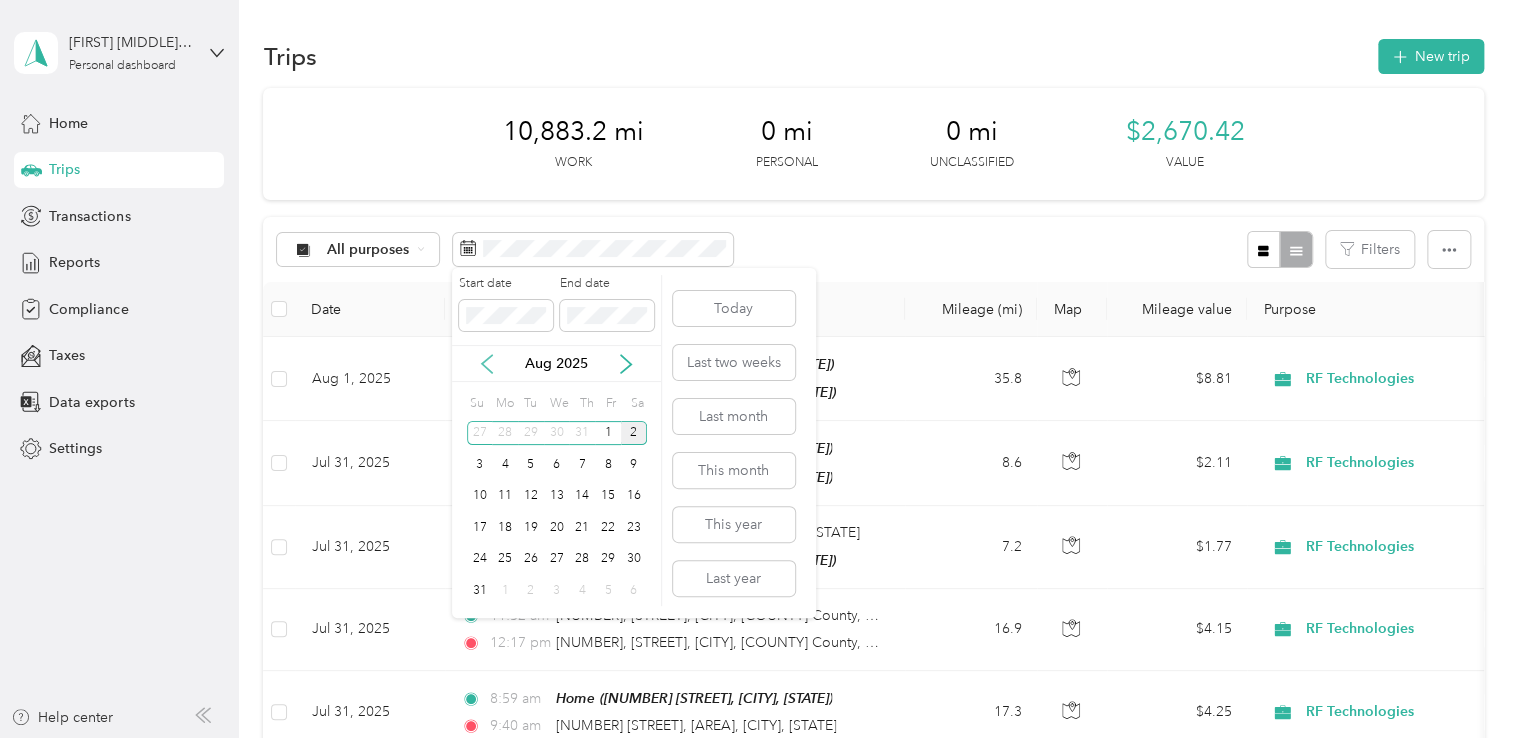 click 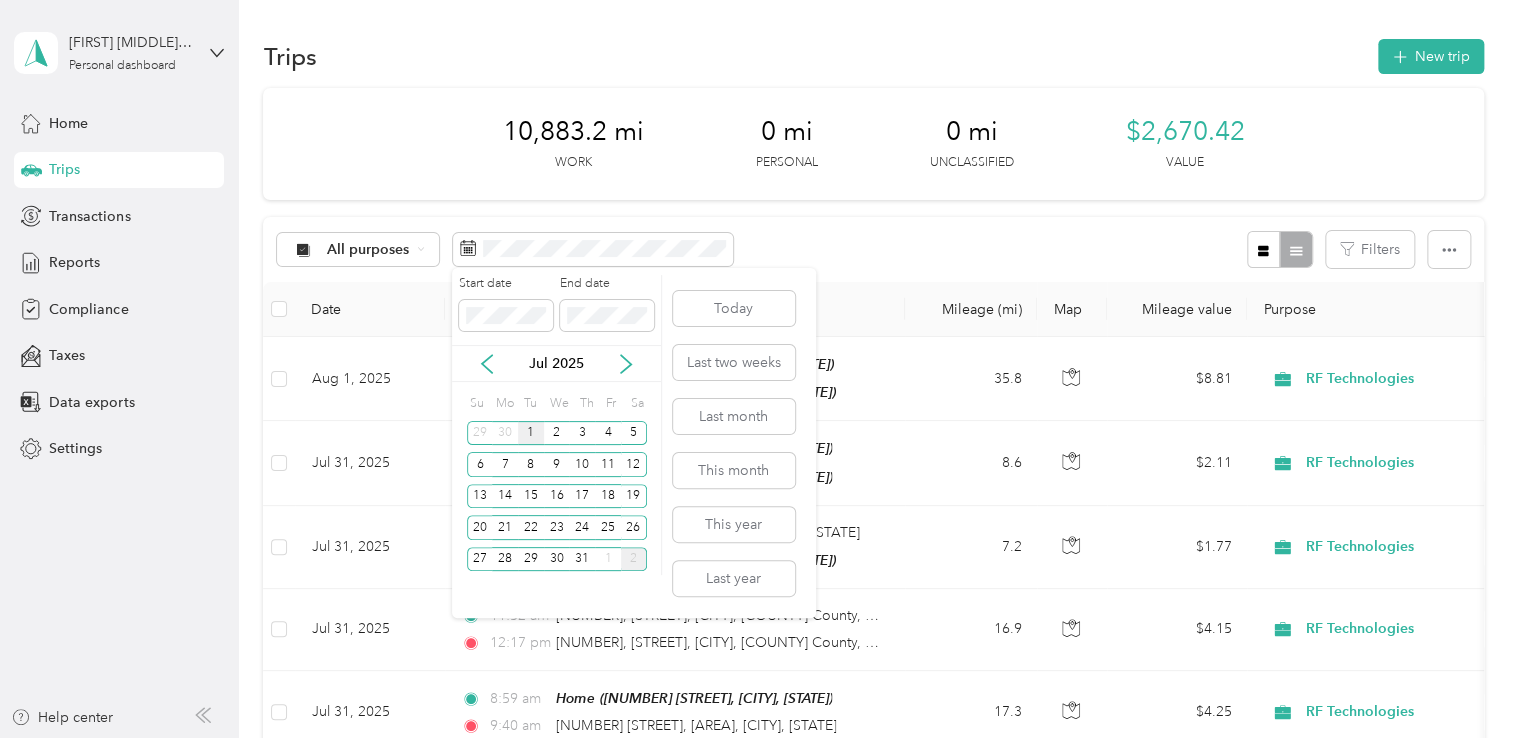 click on "1" at bounding box center [531, 433] 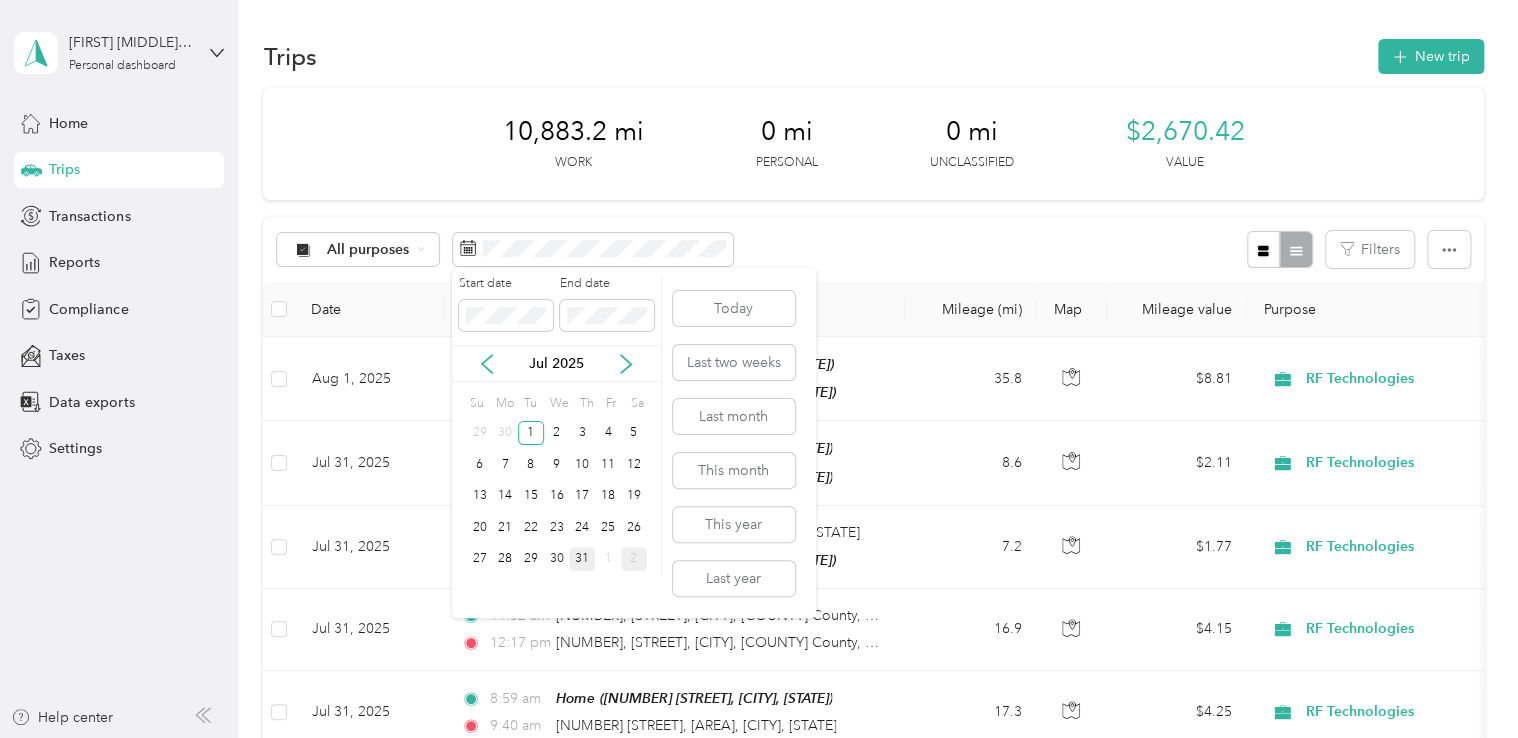 click on "31" at bounding box center (582, 559) 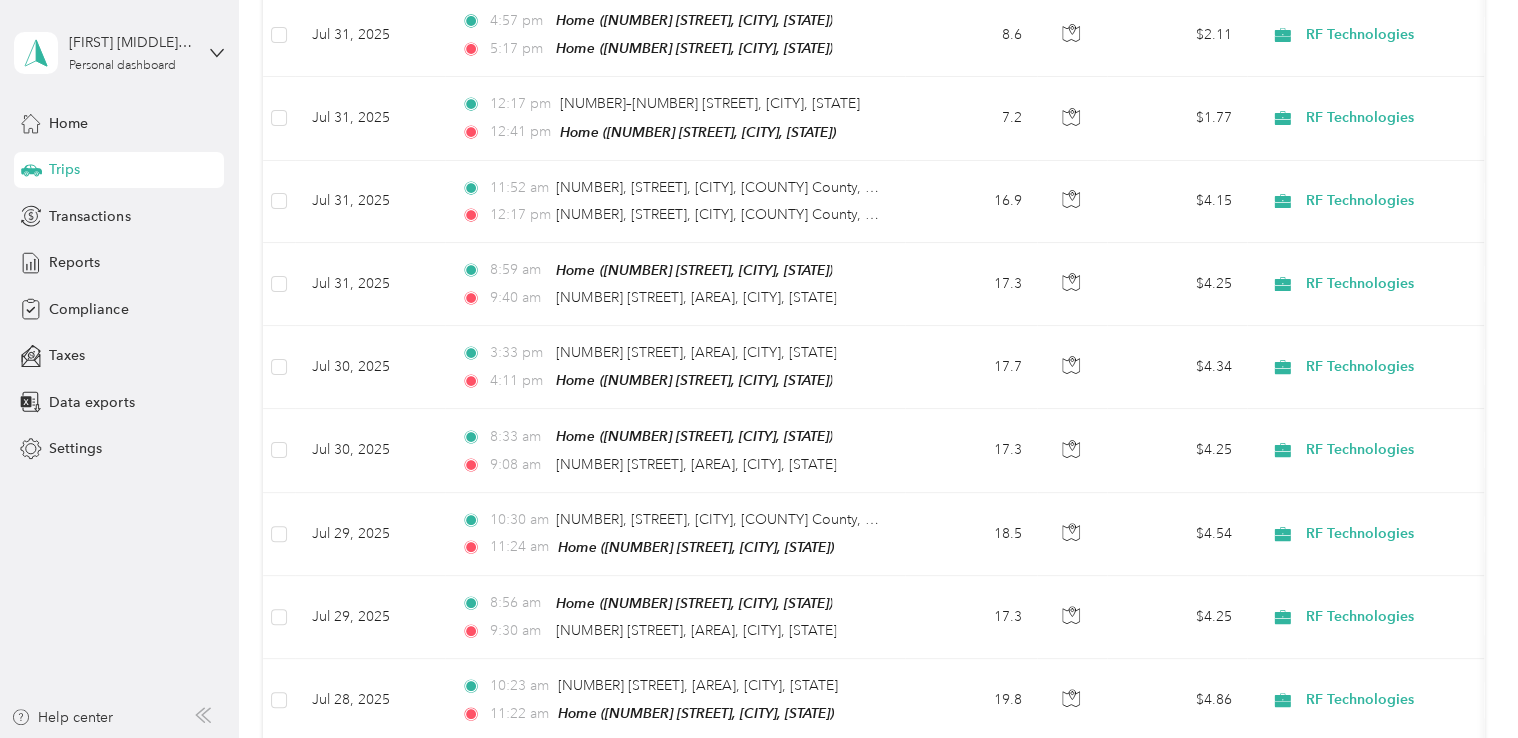scroll, scrollTop: 348, scrollLeft: 0, axis: vertical 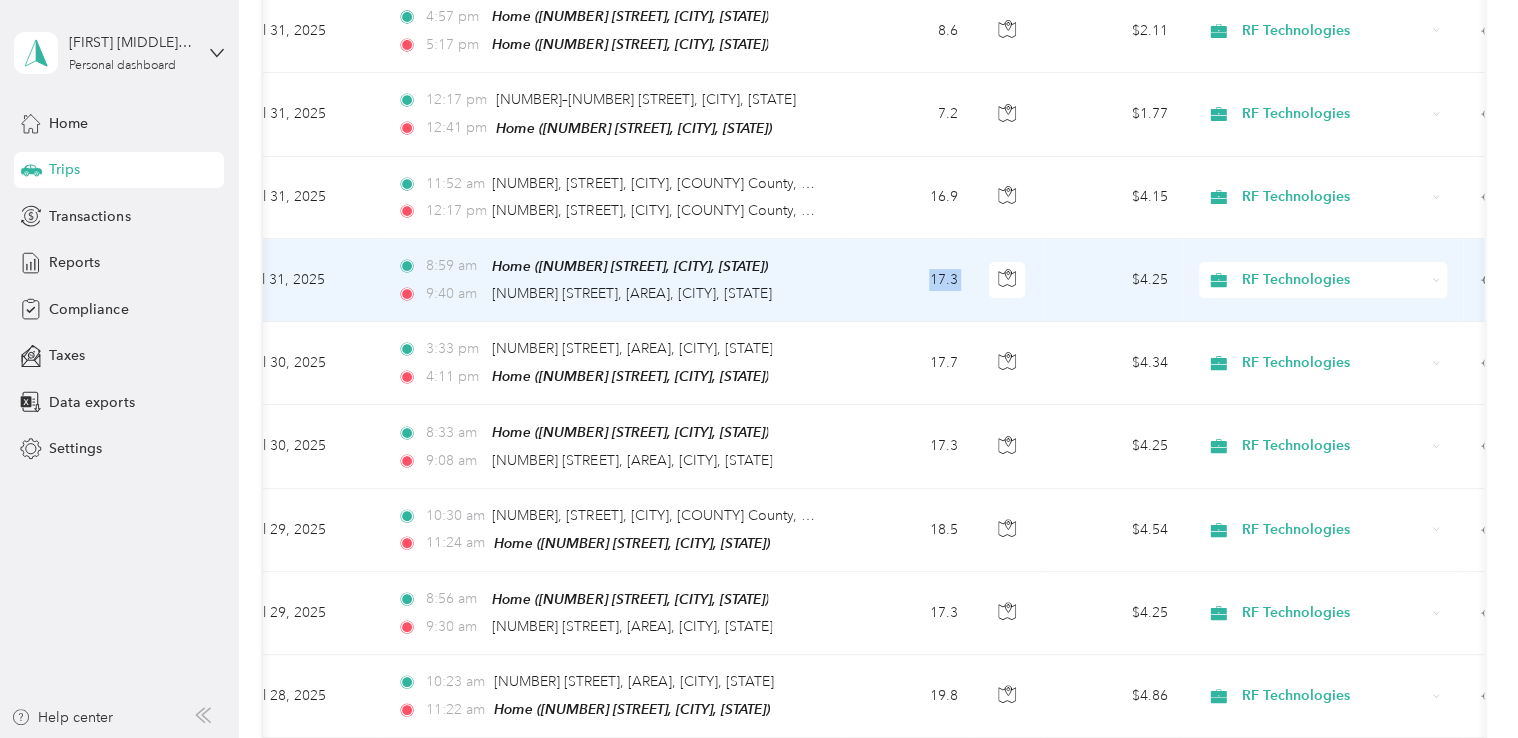 drag, startPoint x: 856, startPoint y: 286, endPoint x: 1104, endPoint y: 284, distance: 248.00807 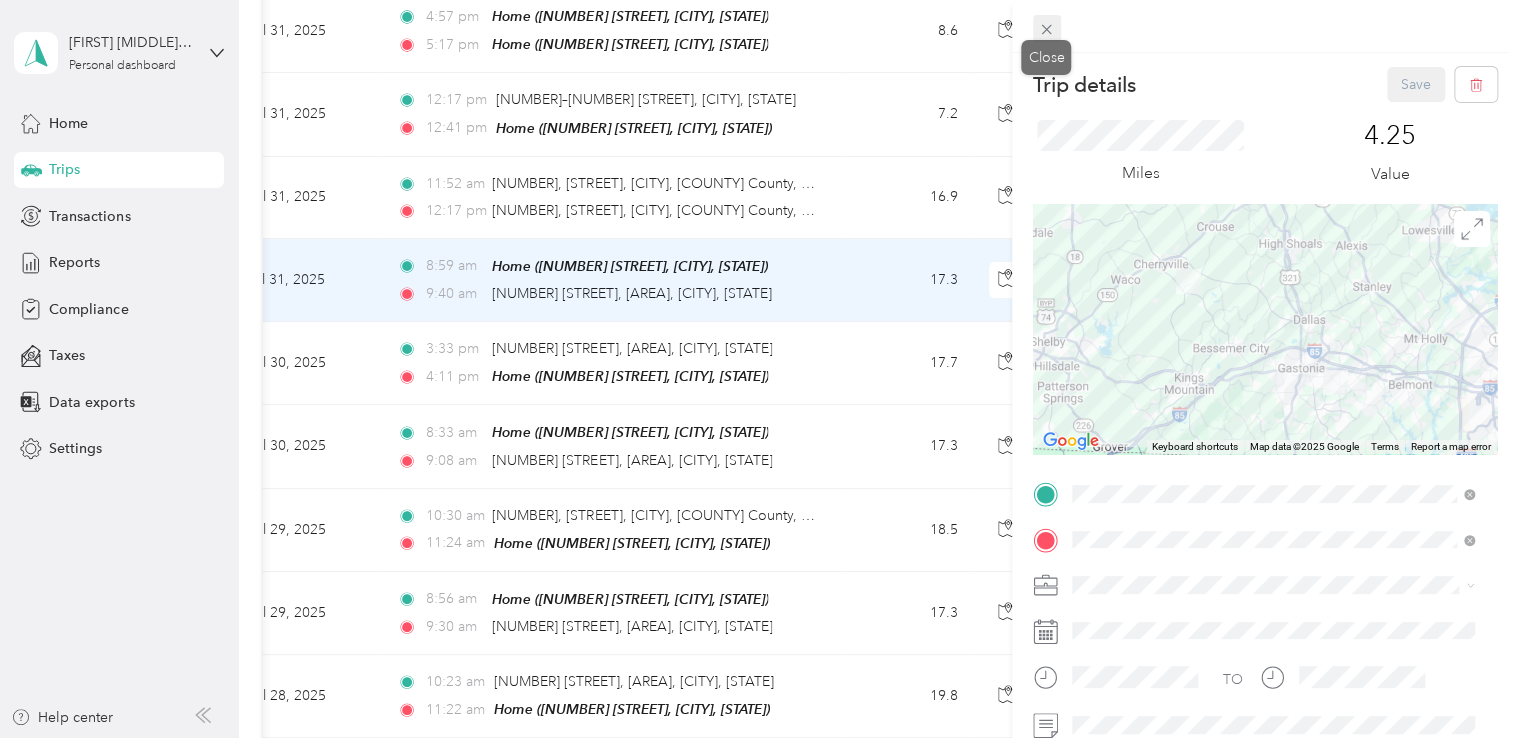click 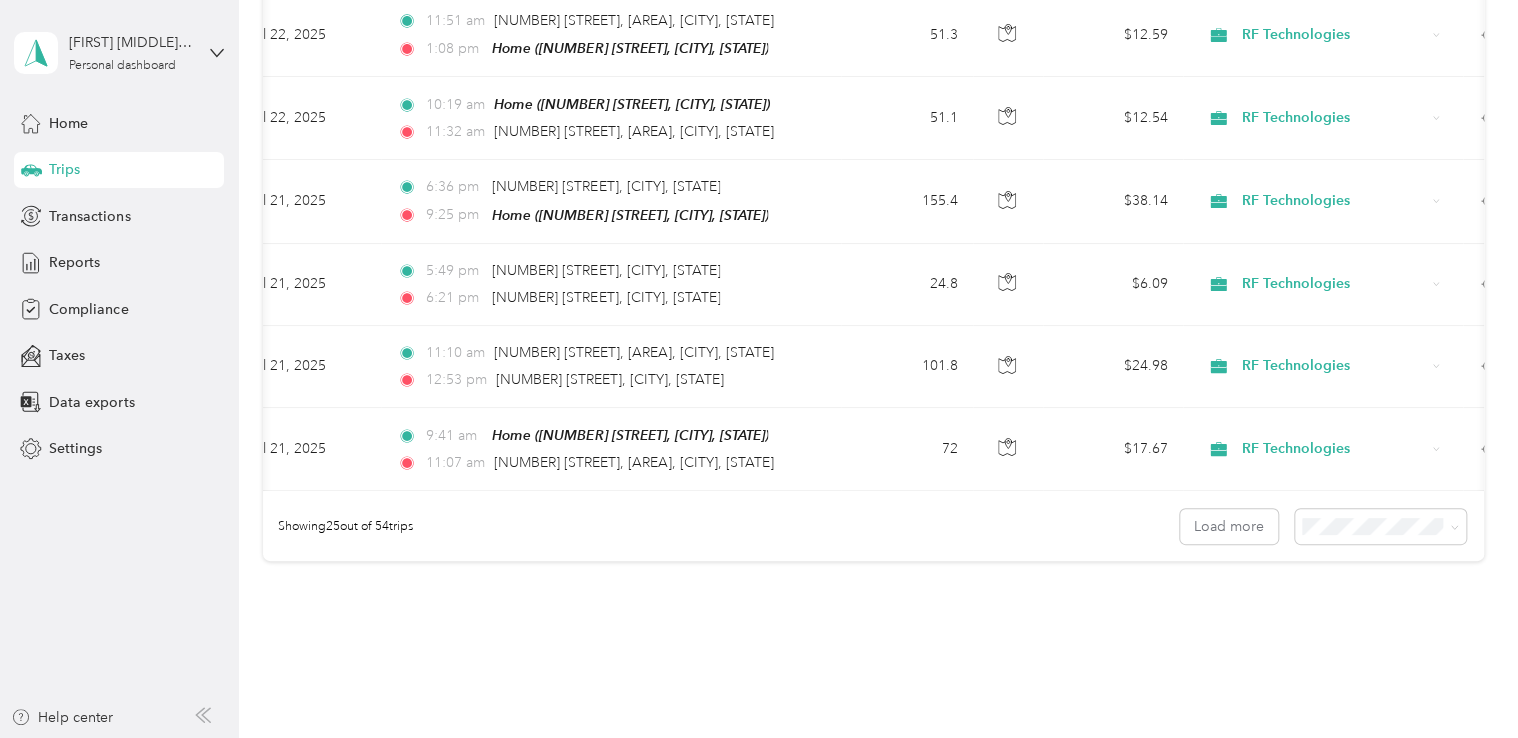 scroll, scrollTop: 2011, scrollLeft: 0, axis: vertical 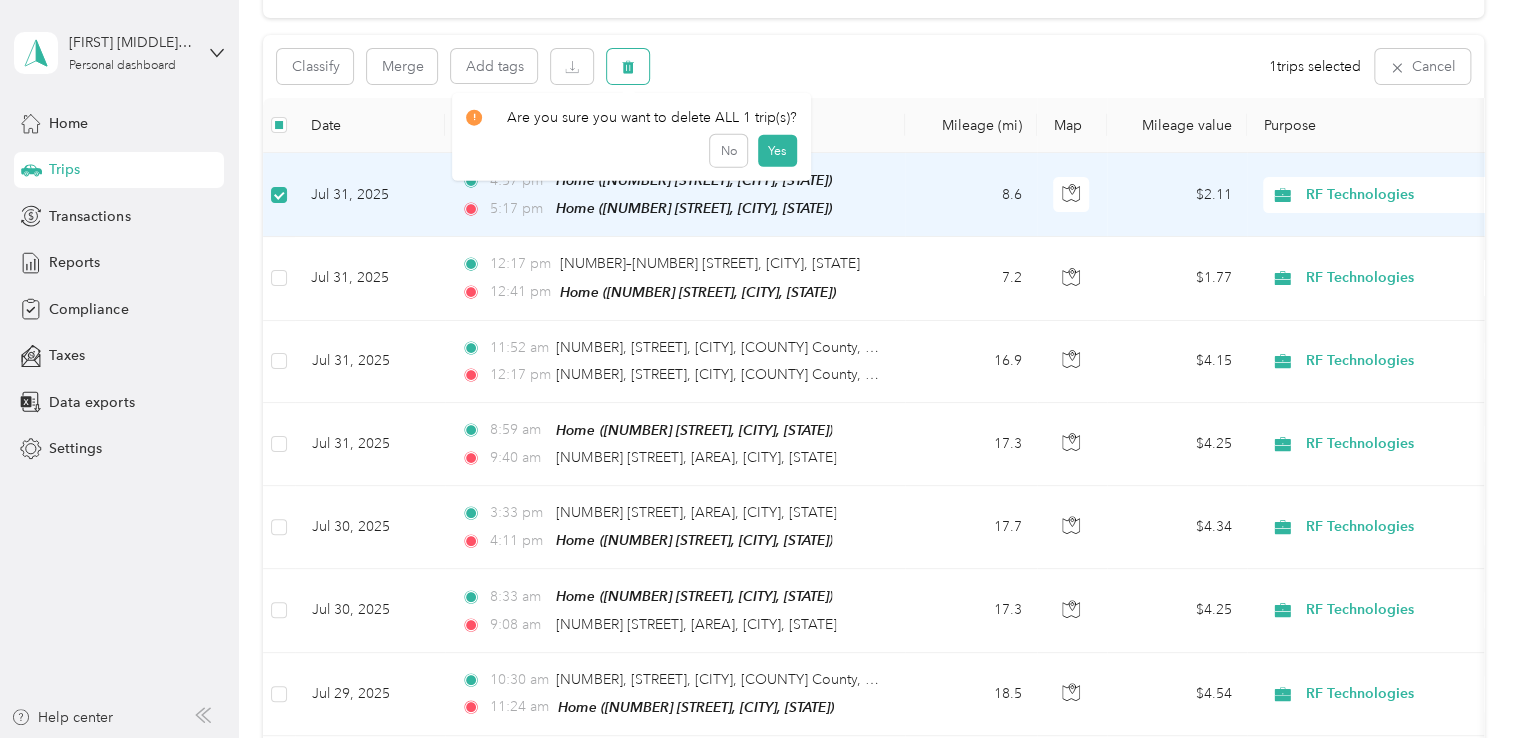 click 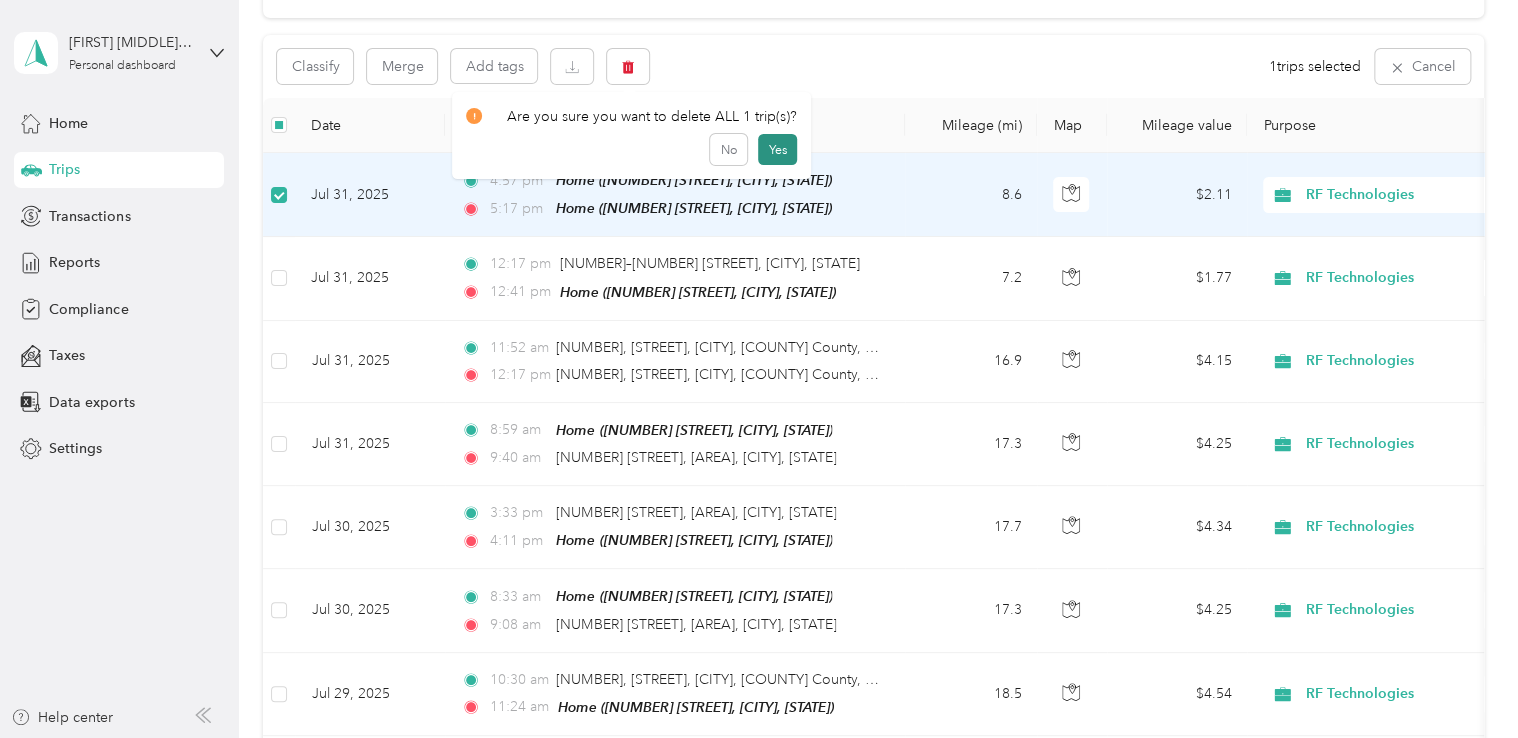 click on "Yes" at bounding box center [777, 150] 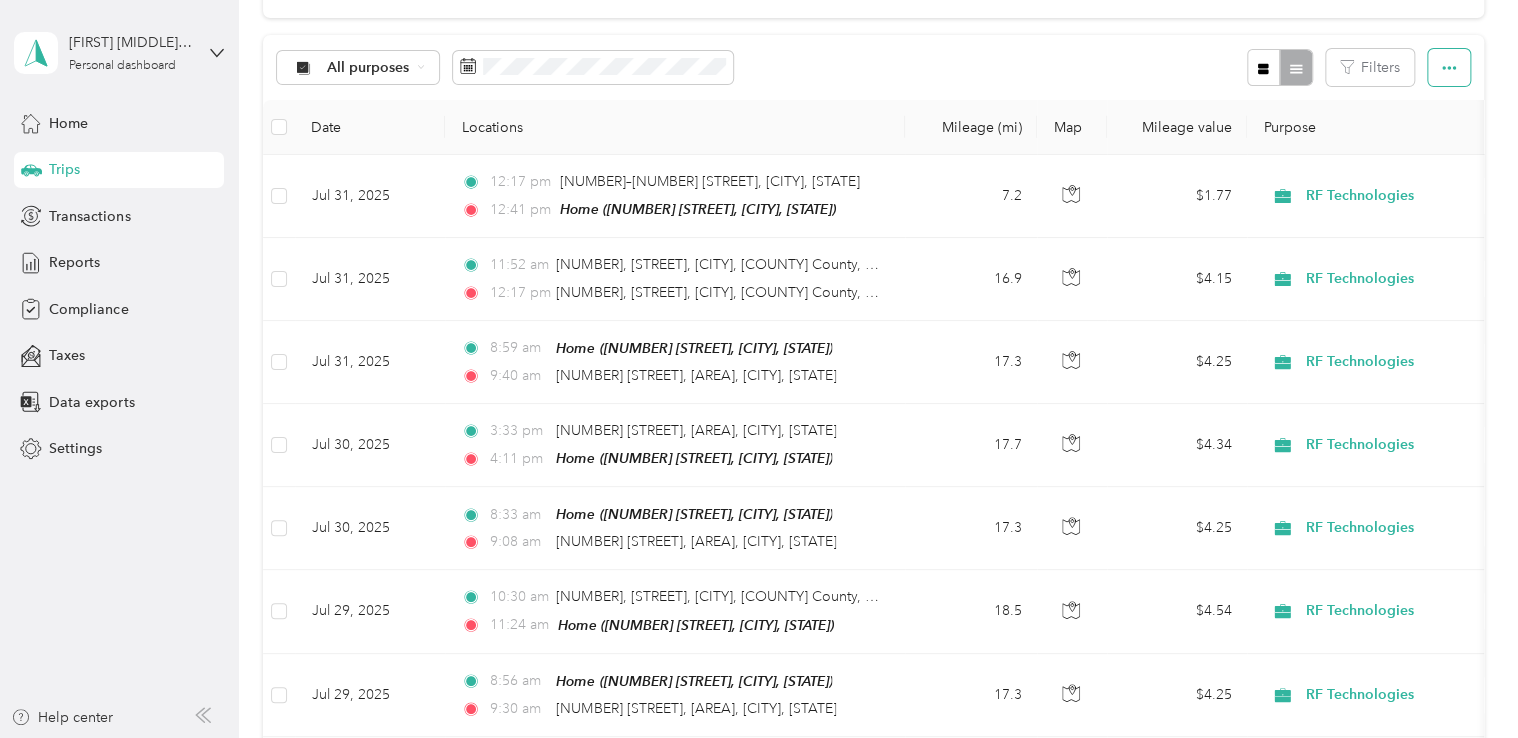 click 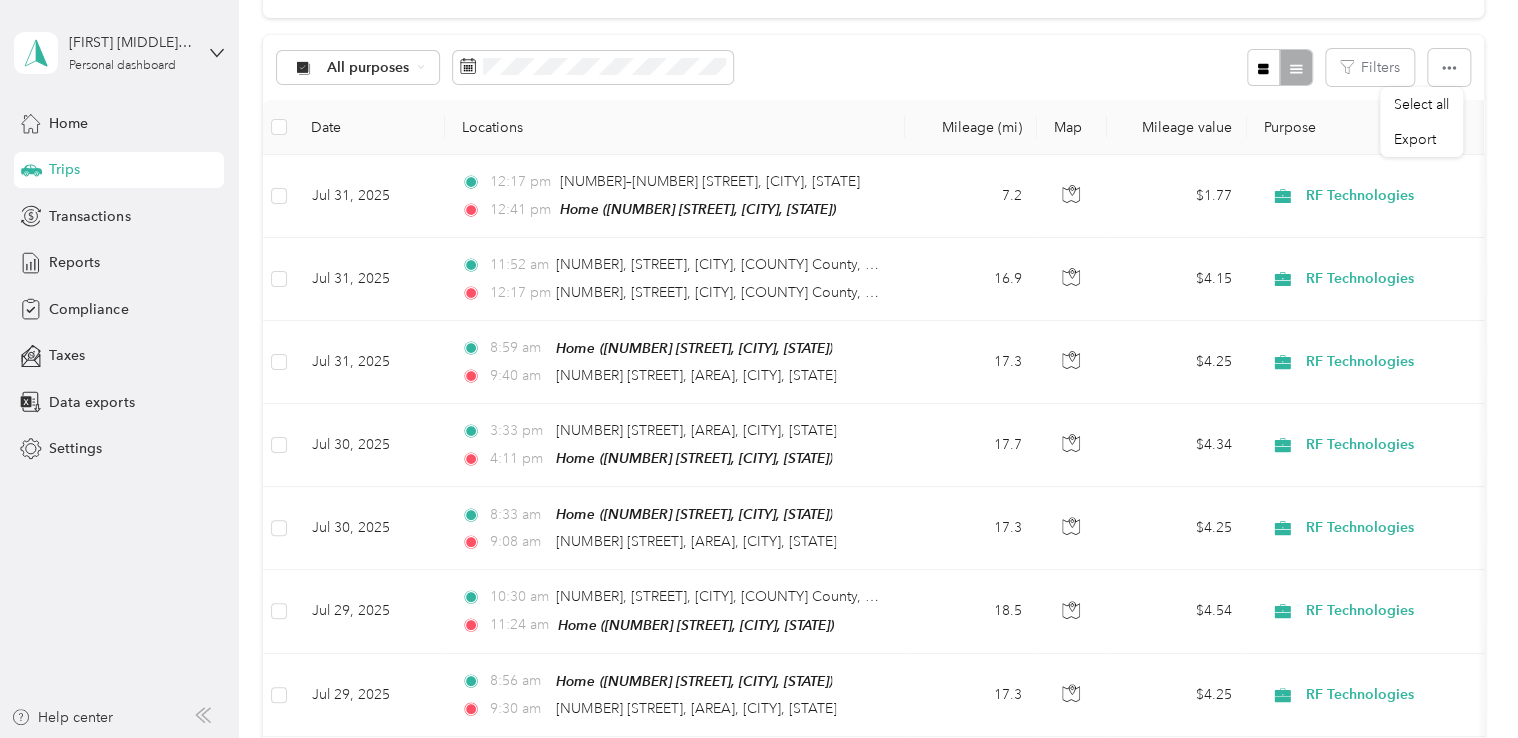 click at bounding box center (1279, 67) 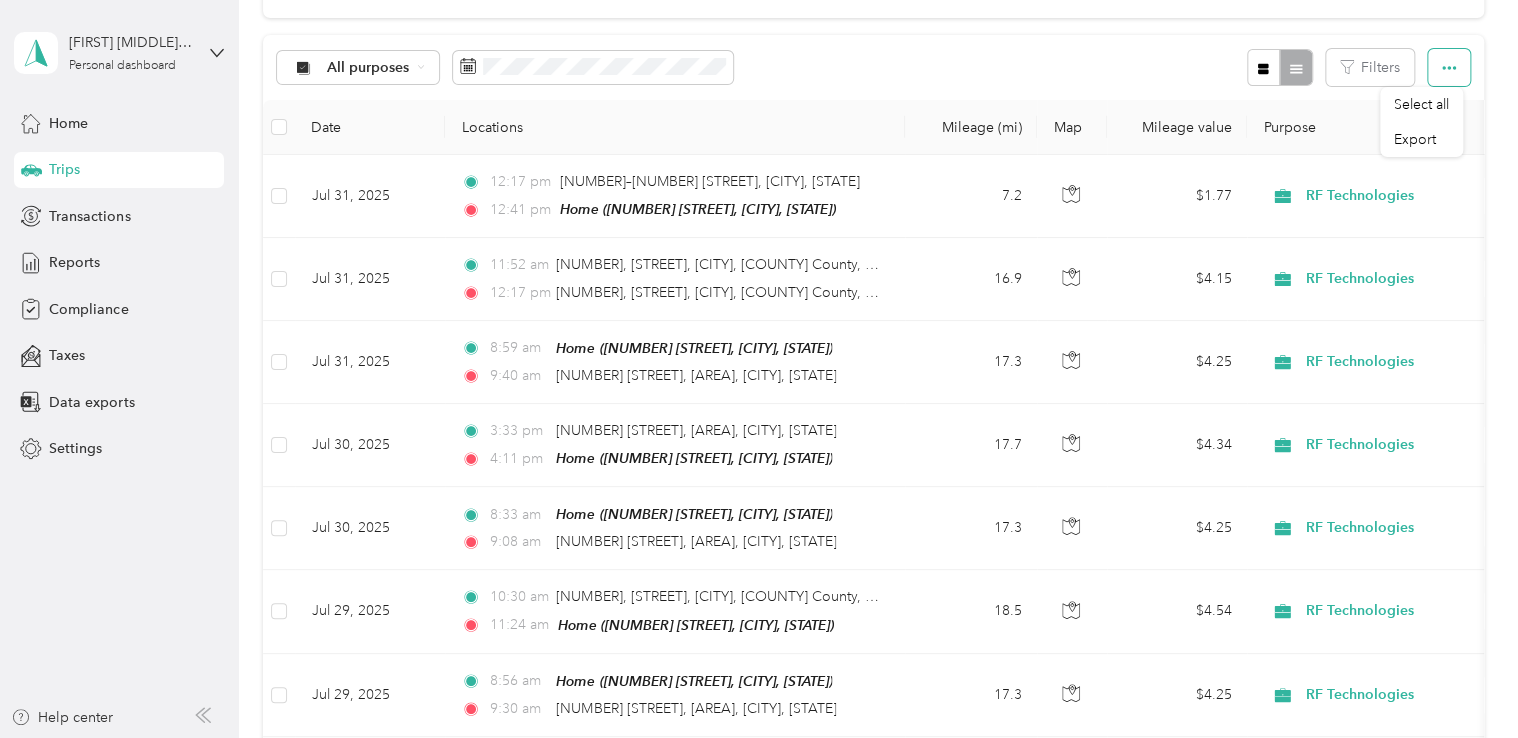 click 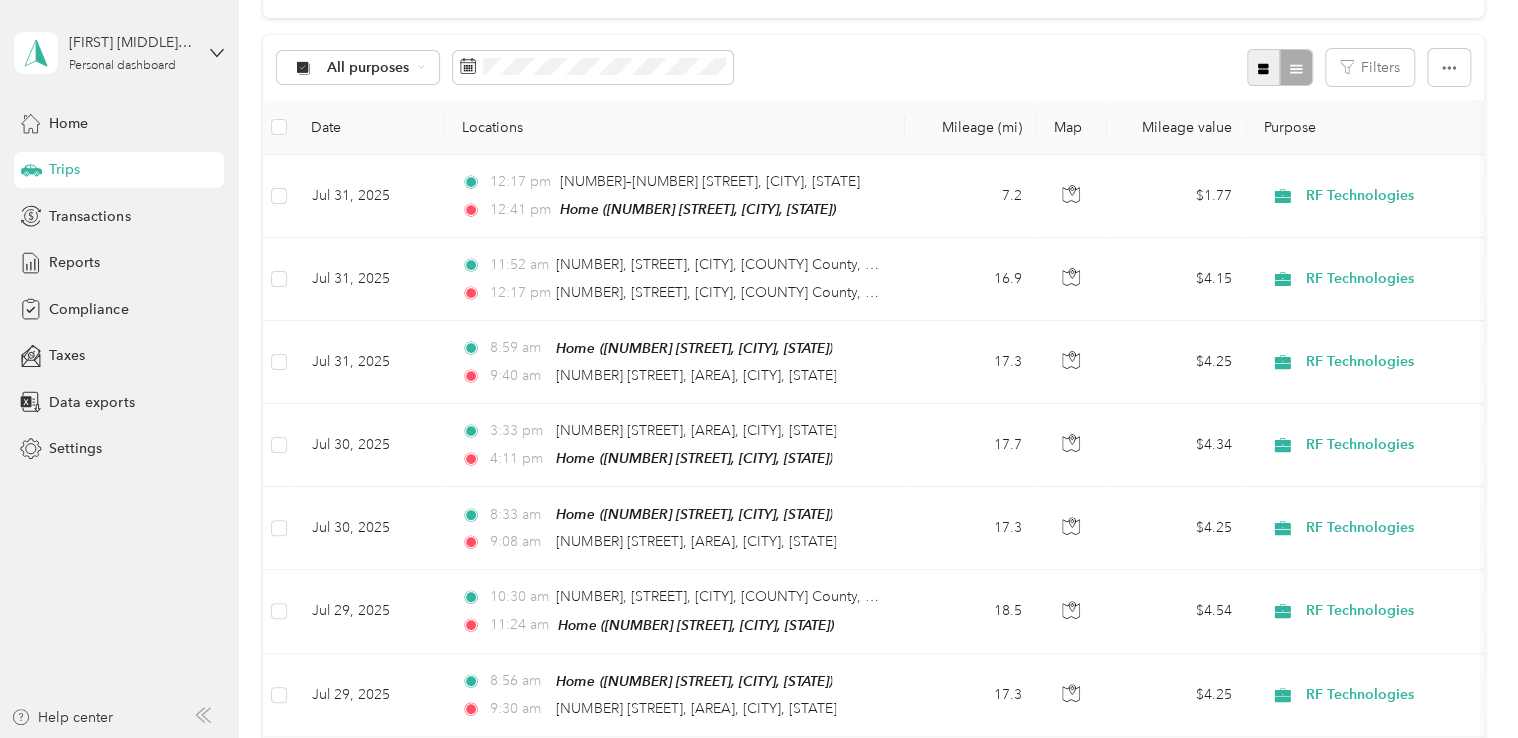 drag, startPoint x: 1287, startPoint y: 67, endPoint x: 1256, endPoint y: 67, distance: 31 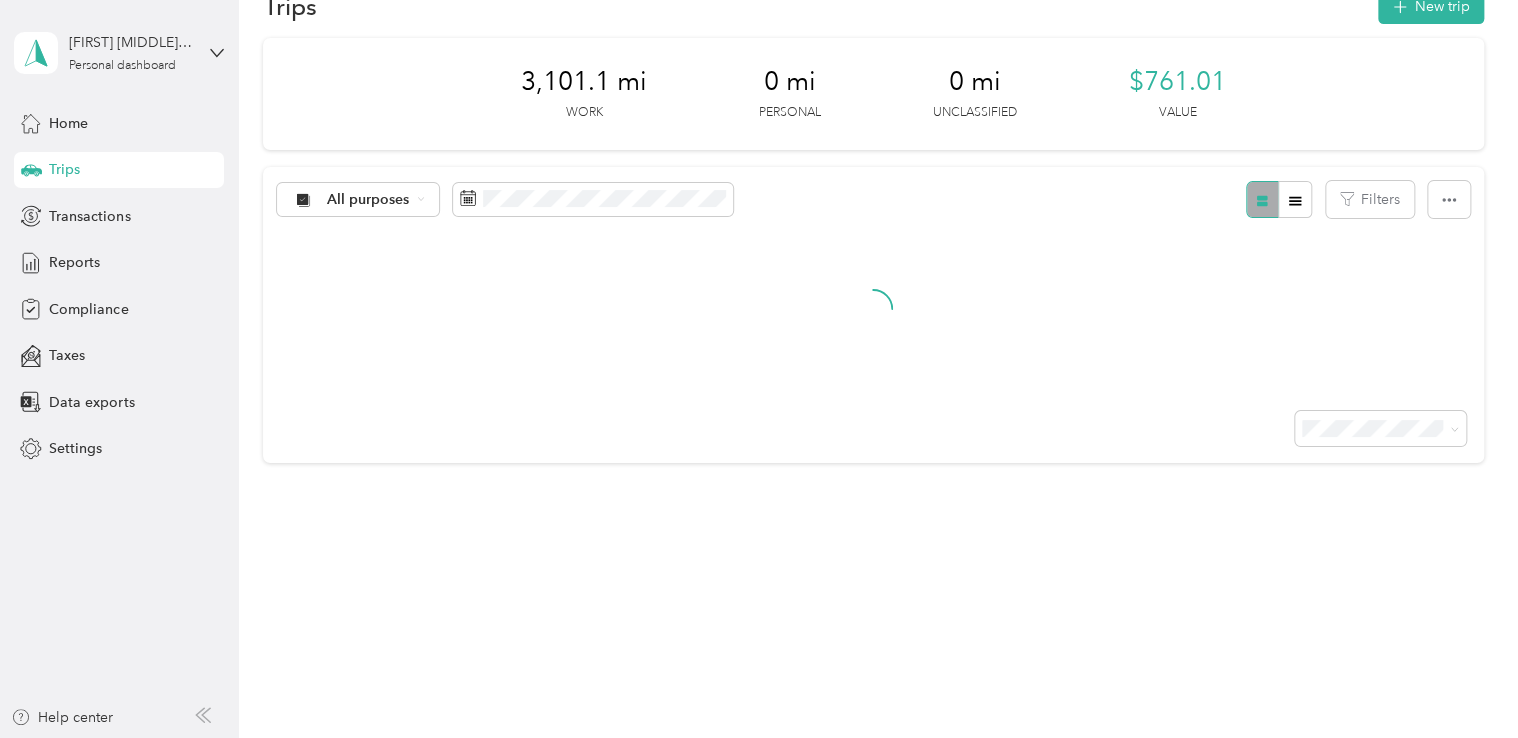 click on "[DISTANCE] mi Work [DISTANCE] mi Personal [DISTANCE] mi Unclassified [CURRENCY][AMOUNT] Value" at bounding box center [873, 94] 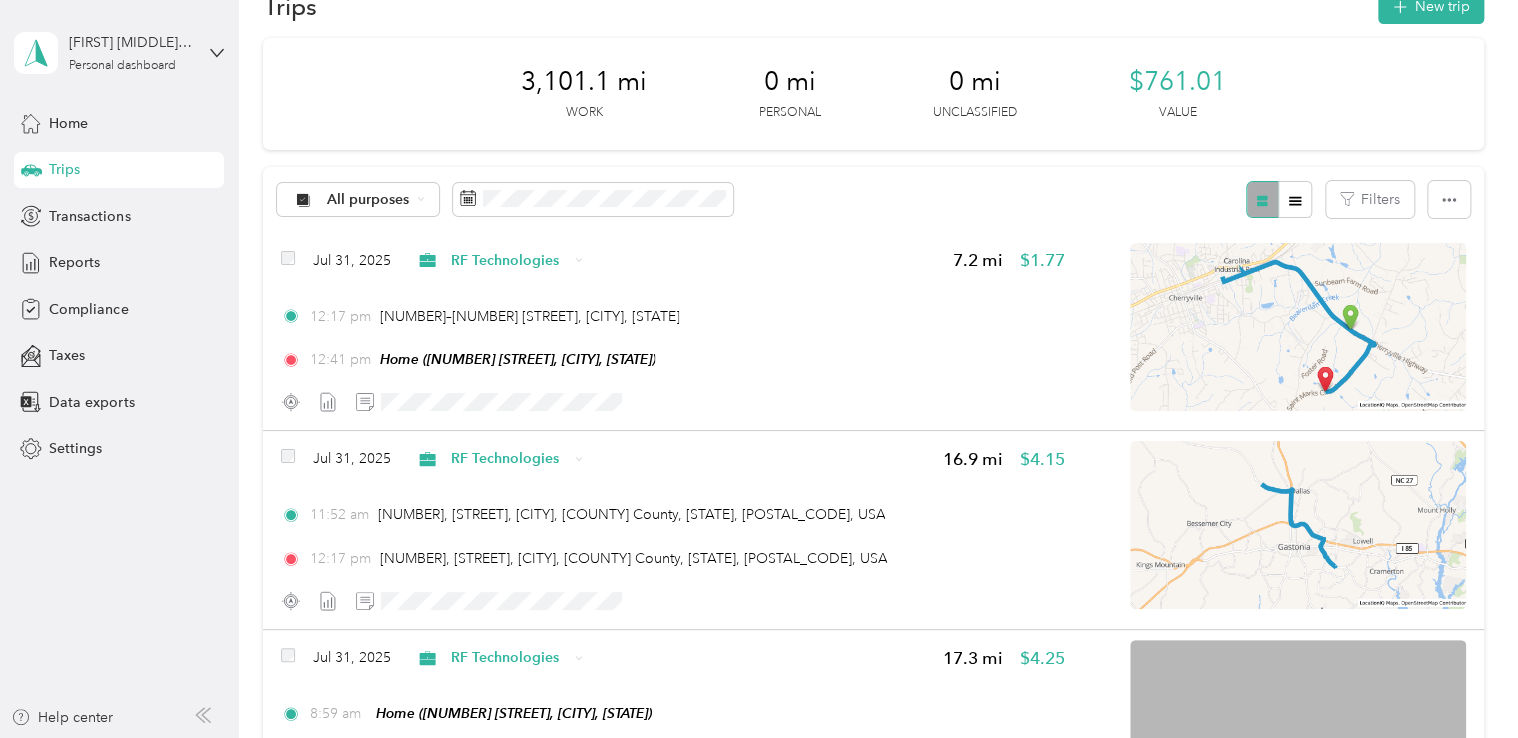 scroll, scrollTop: 182, scrollLeft: 0, axis: vertical 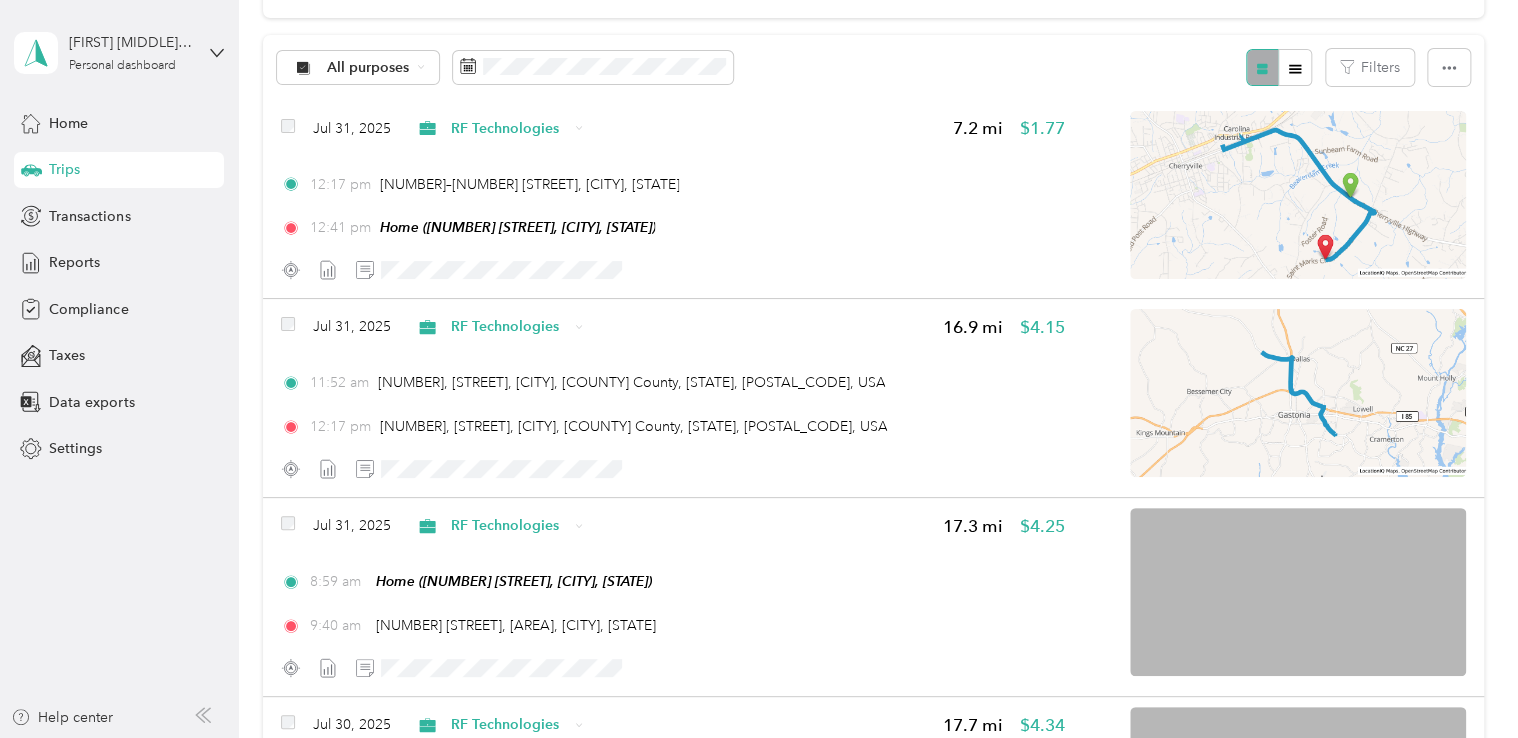 click at bounding box center [1279, 67] 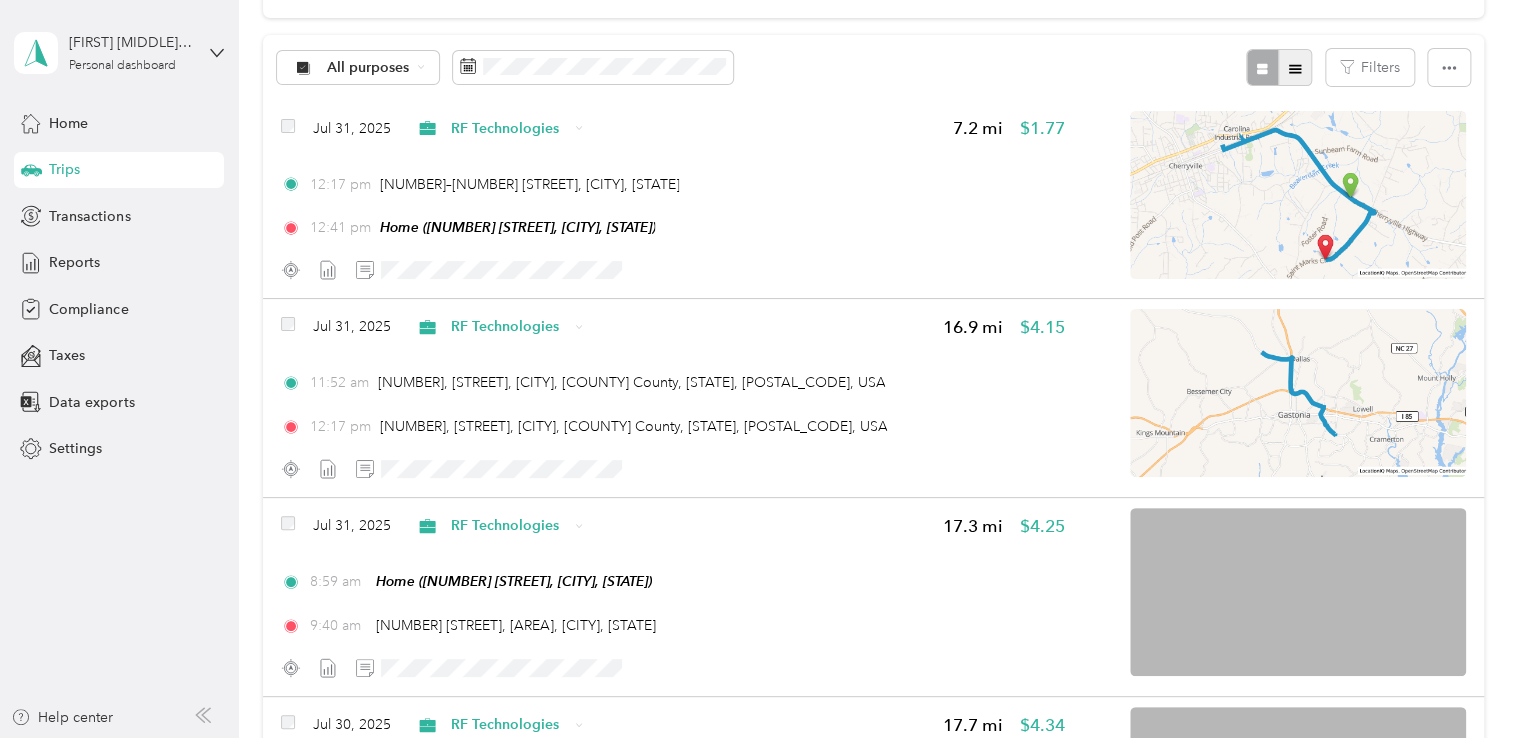 click 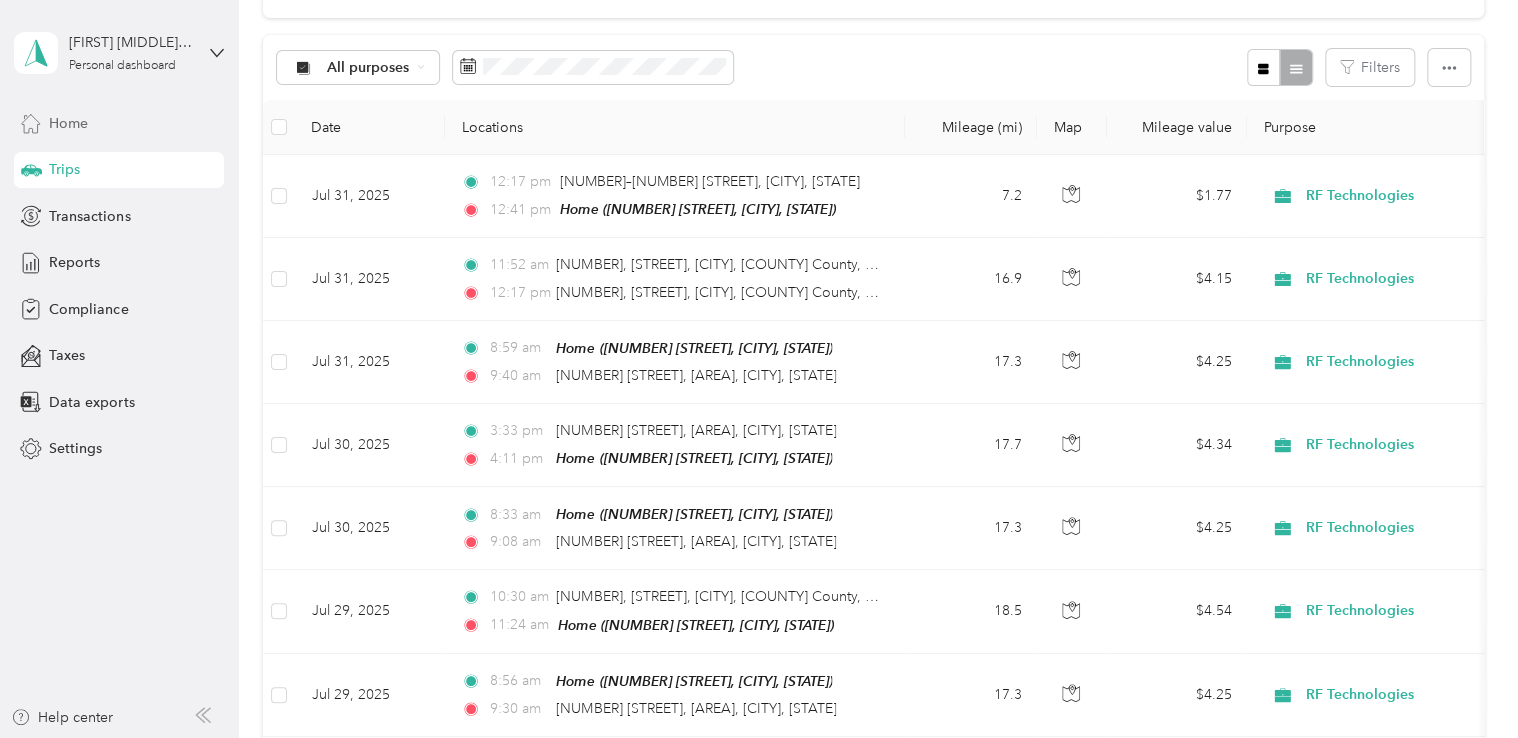 click on "Home" at bounding box center (119, 123) 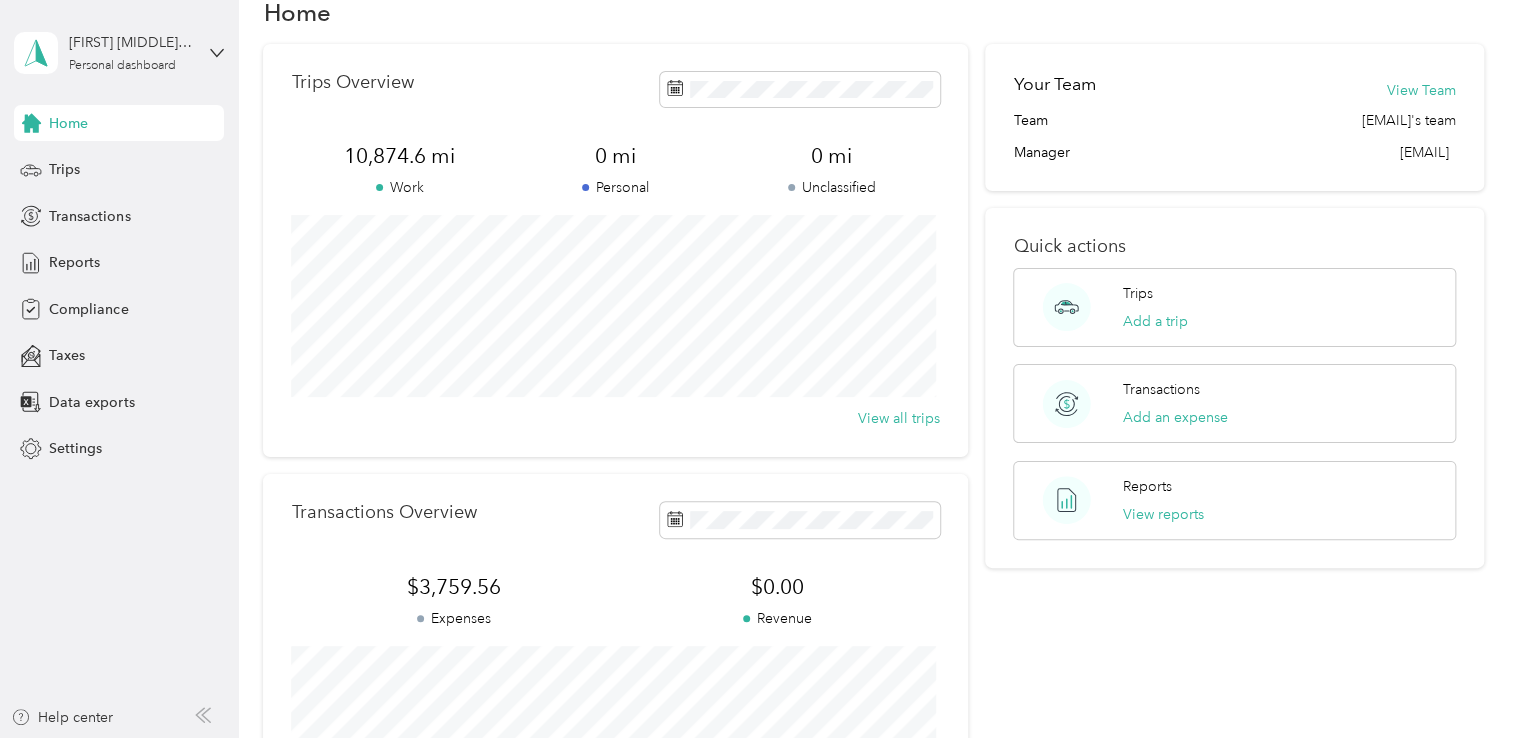 scroll, scrollTop: 0, scrollLeft: 0, axis: both 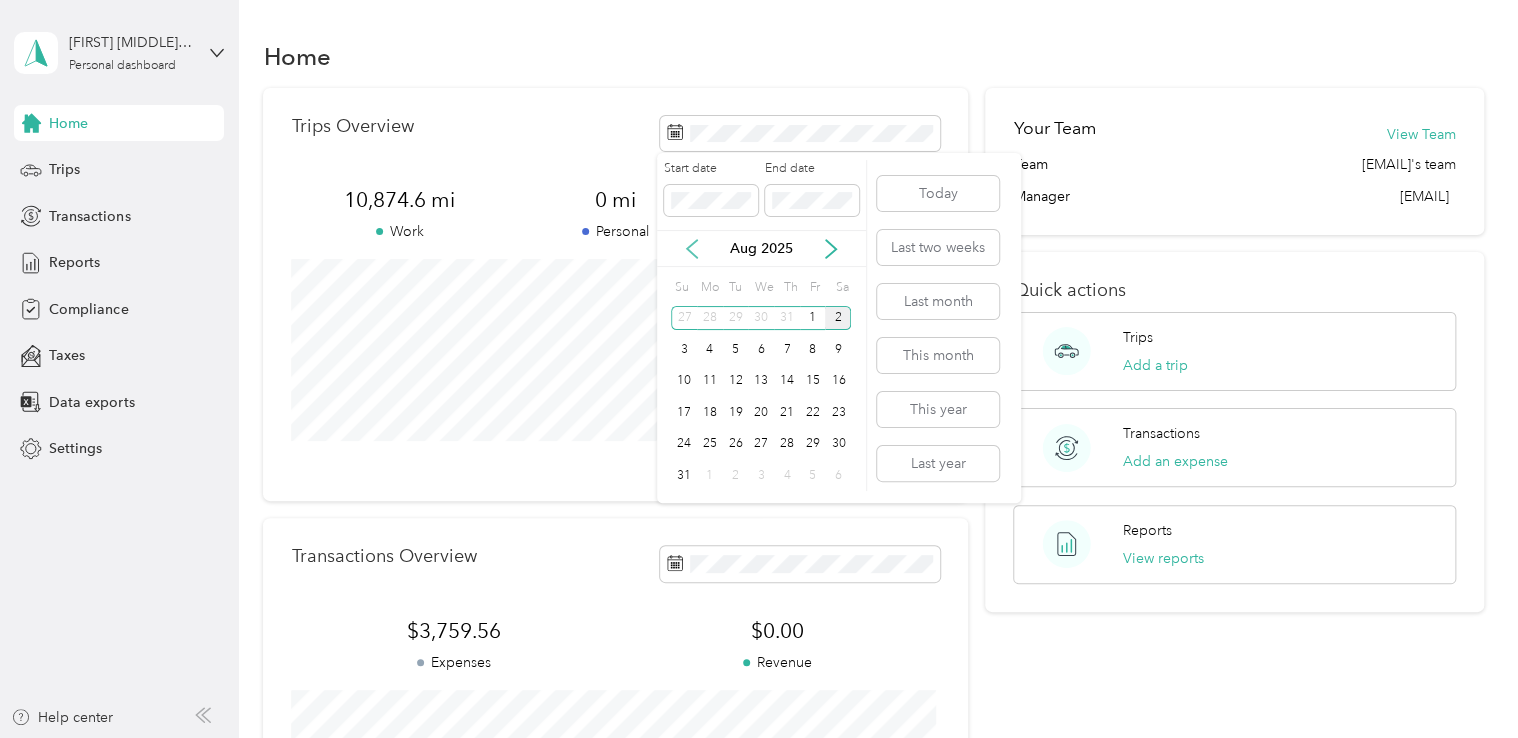 click 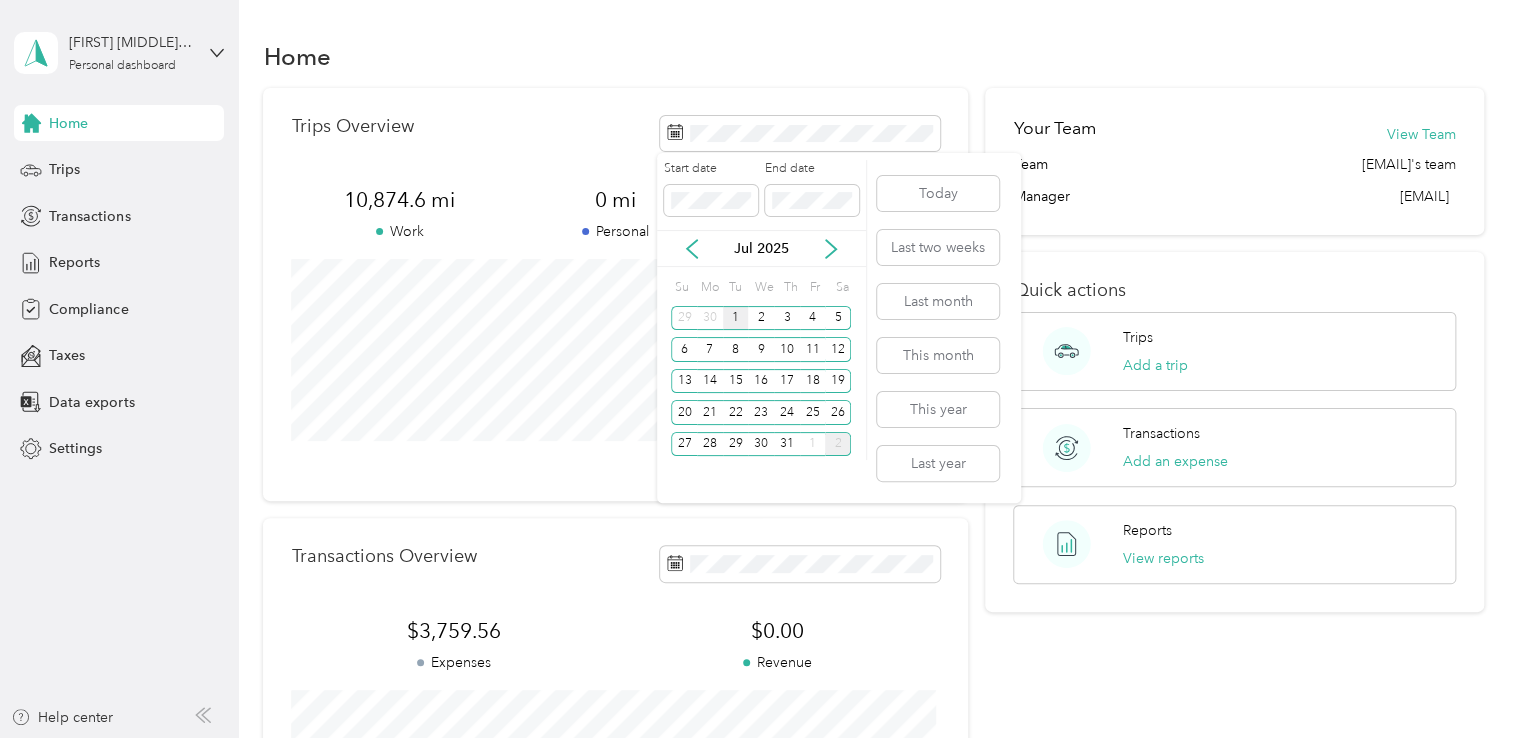 click on "1" at bounding box center (736, 318) 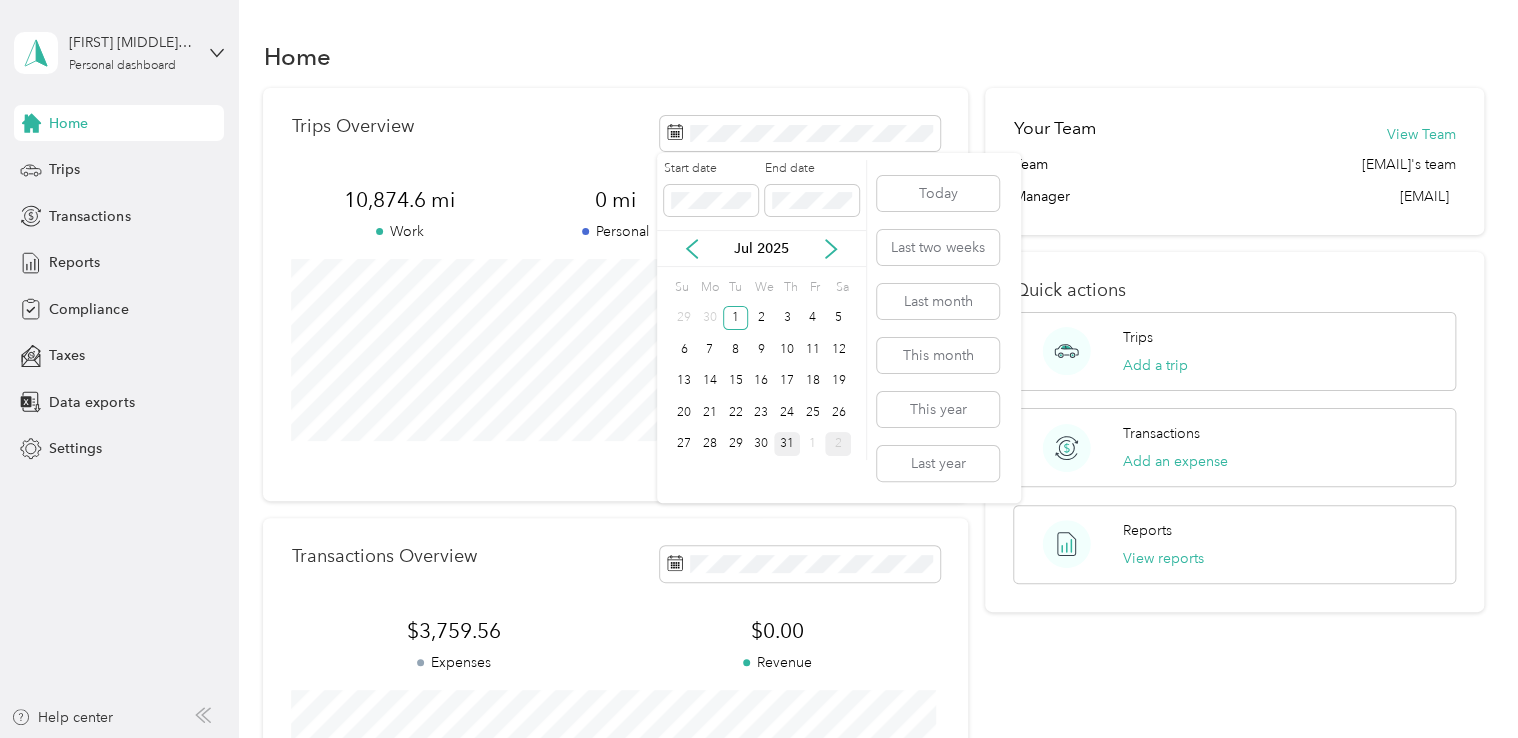 click on "31" at bounding box center (787, 444) 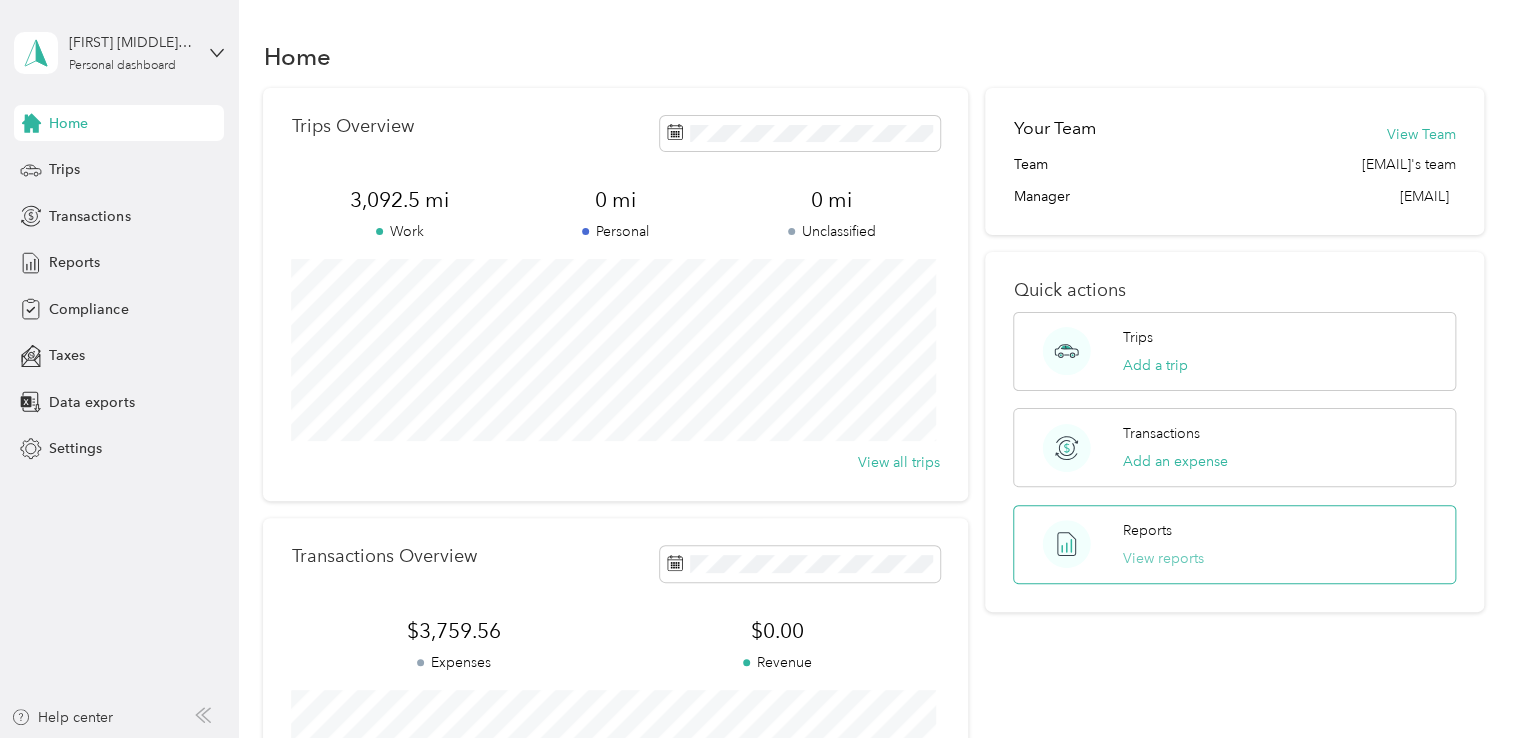 click on "View reports" at bounding box center (1163, 558) 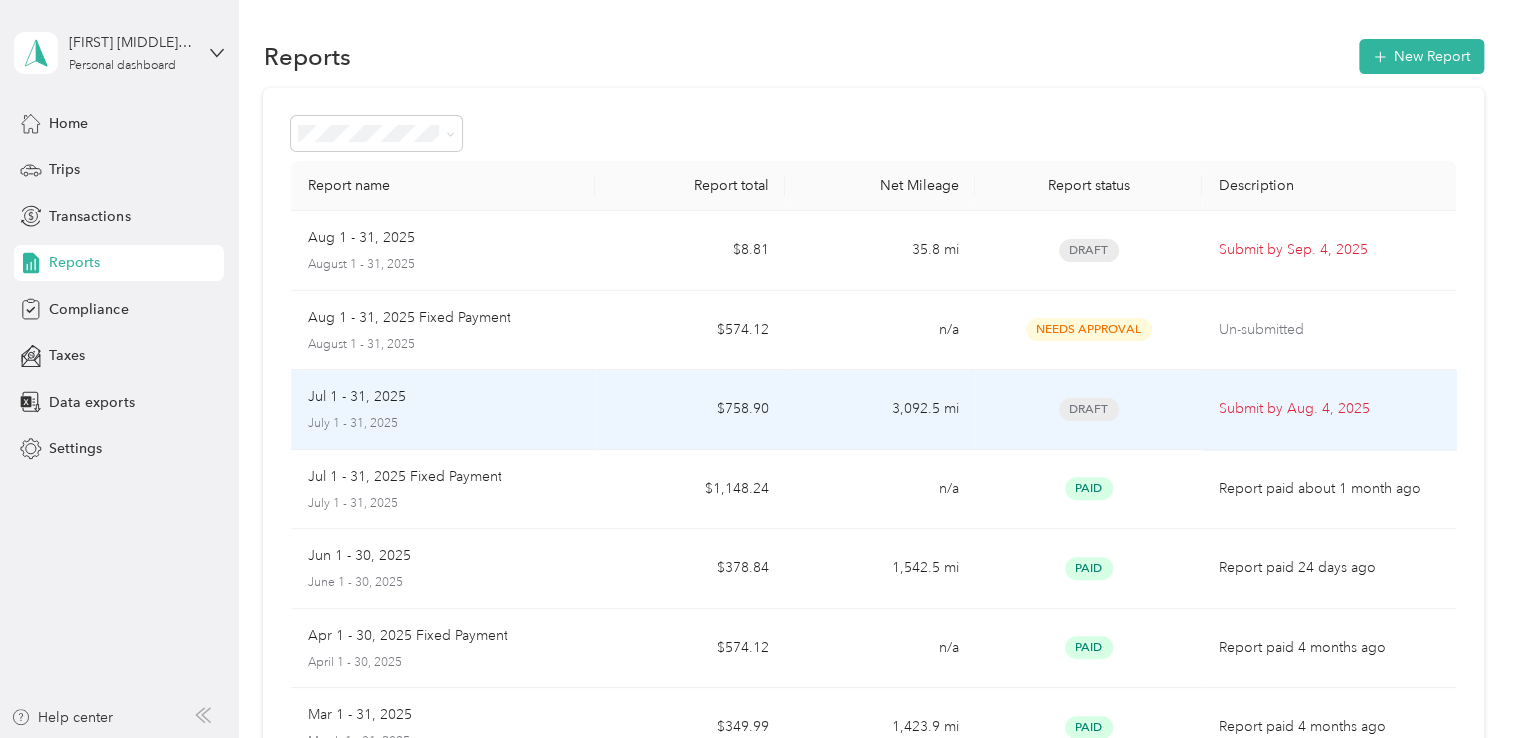 click on "Draft" at bounding box center [1089, 409] 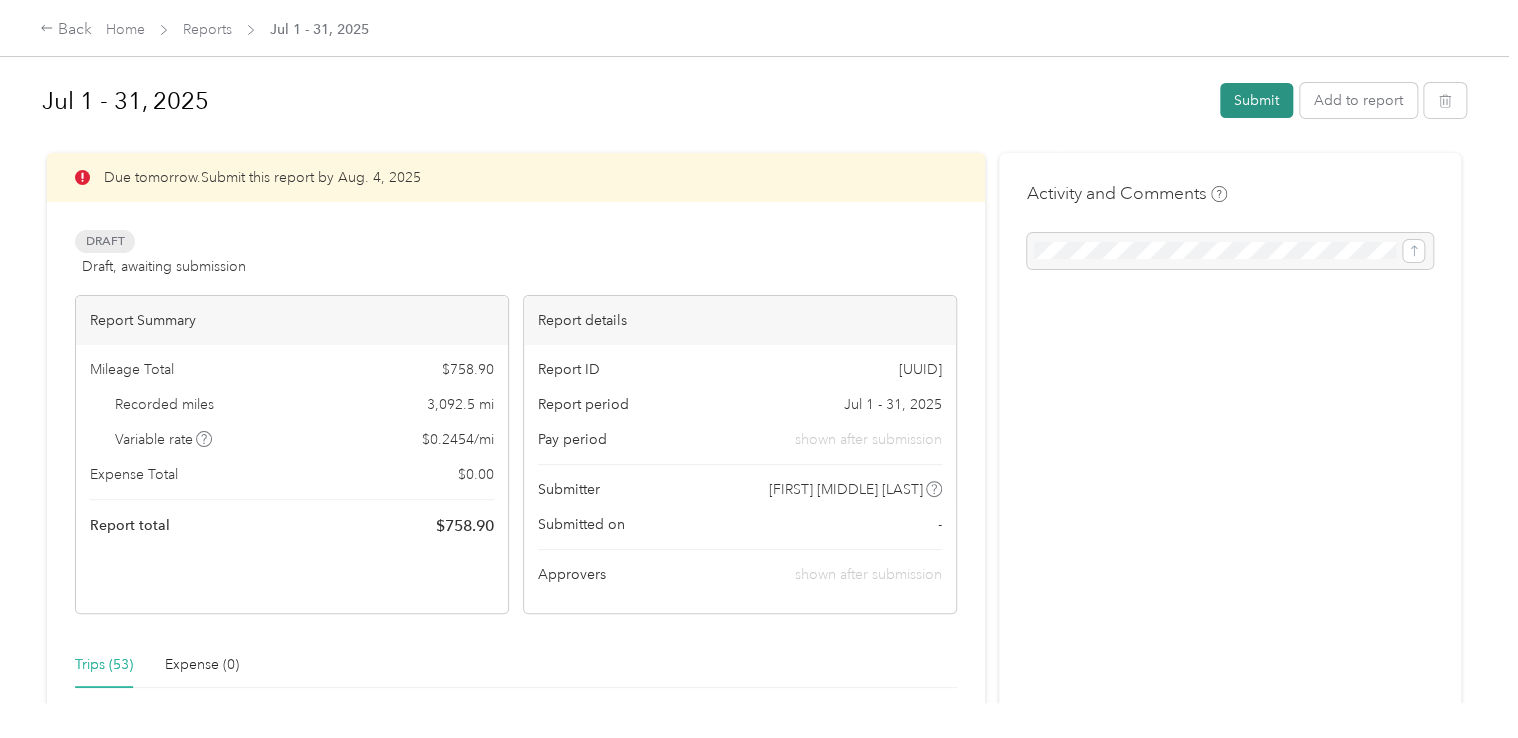 click on "Submit" at bounding box center (1256, 100) 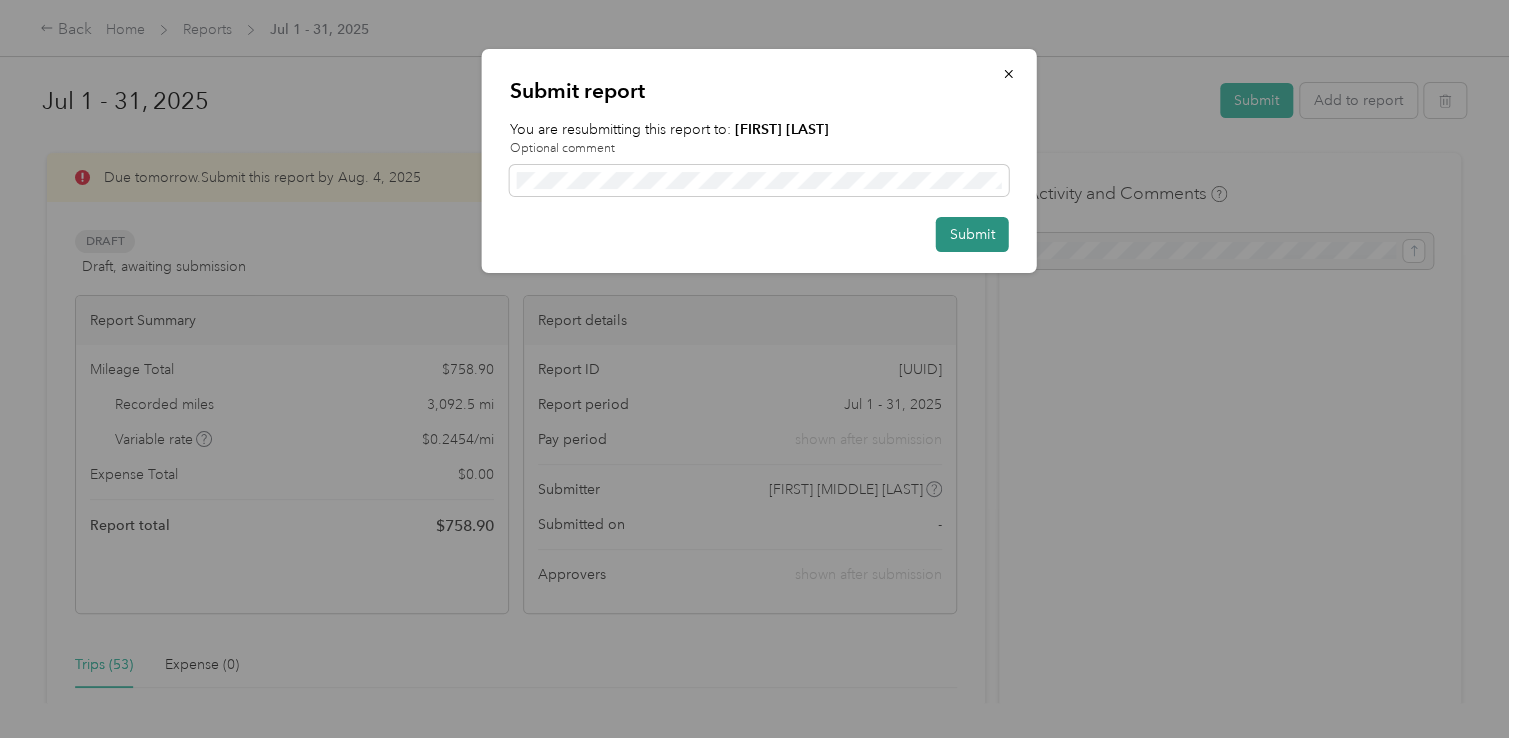 click on "Submit" at bounding box center [972, 234] 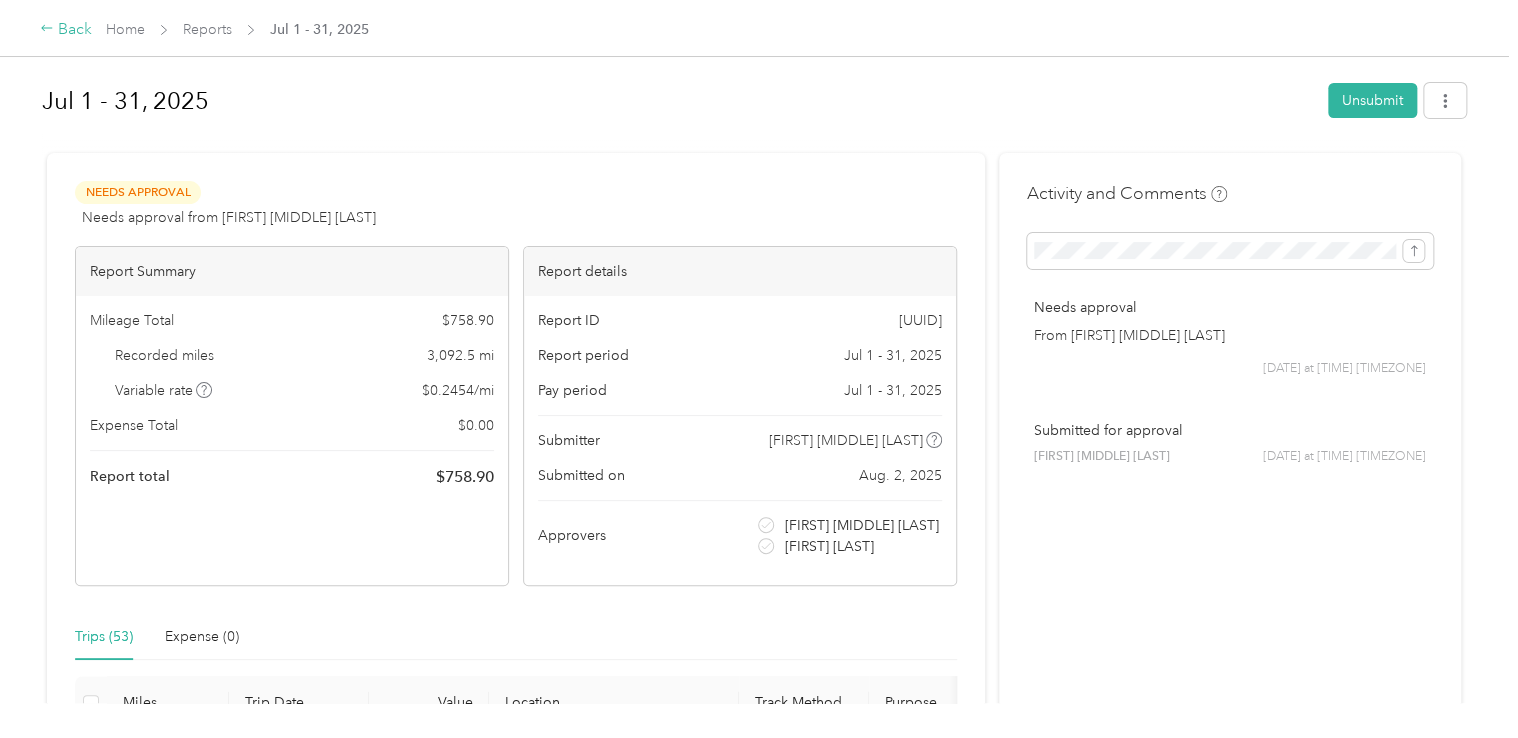 click on "Back" at bounding box center (66, 30) 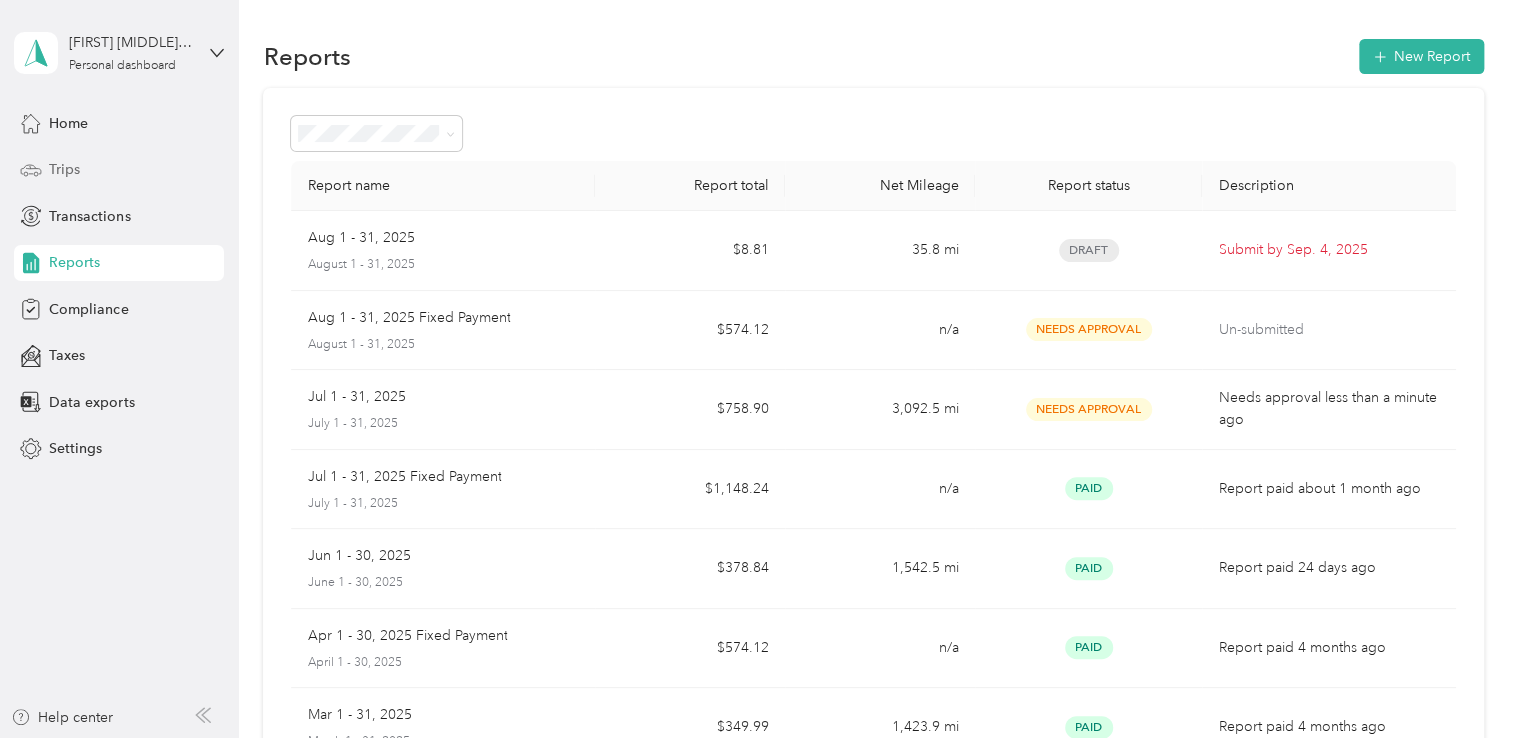 click on "Trips" at bounding box center [64, 169] 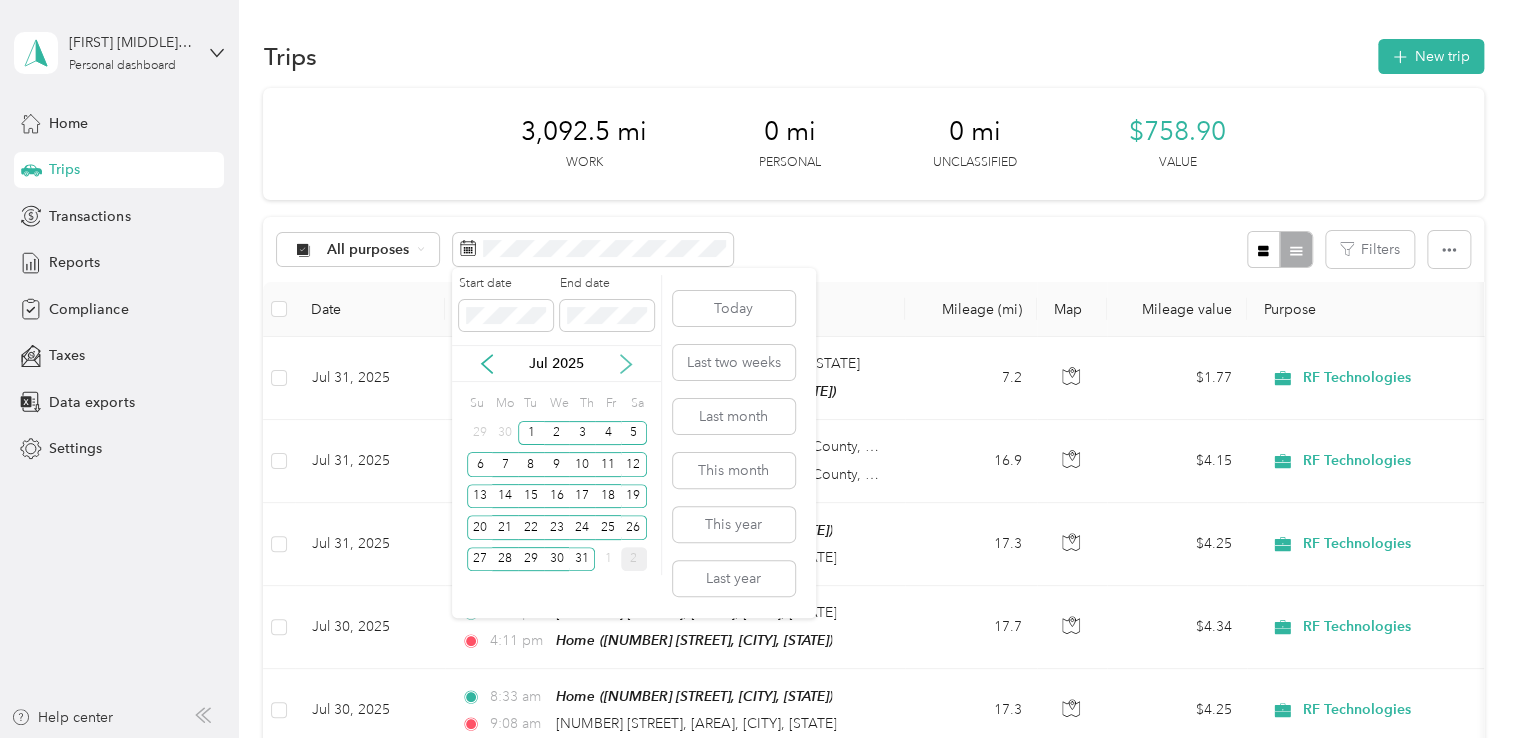 click 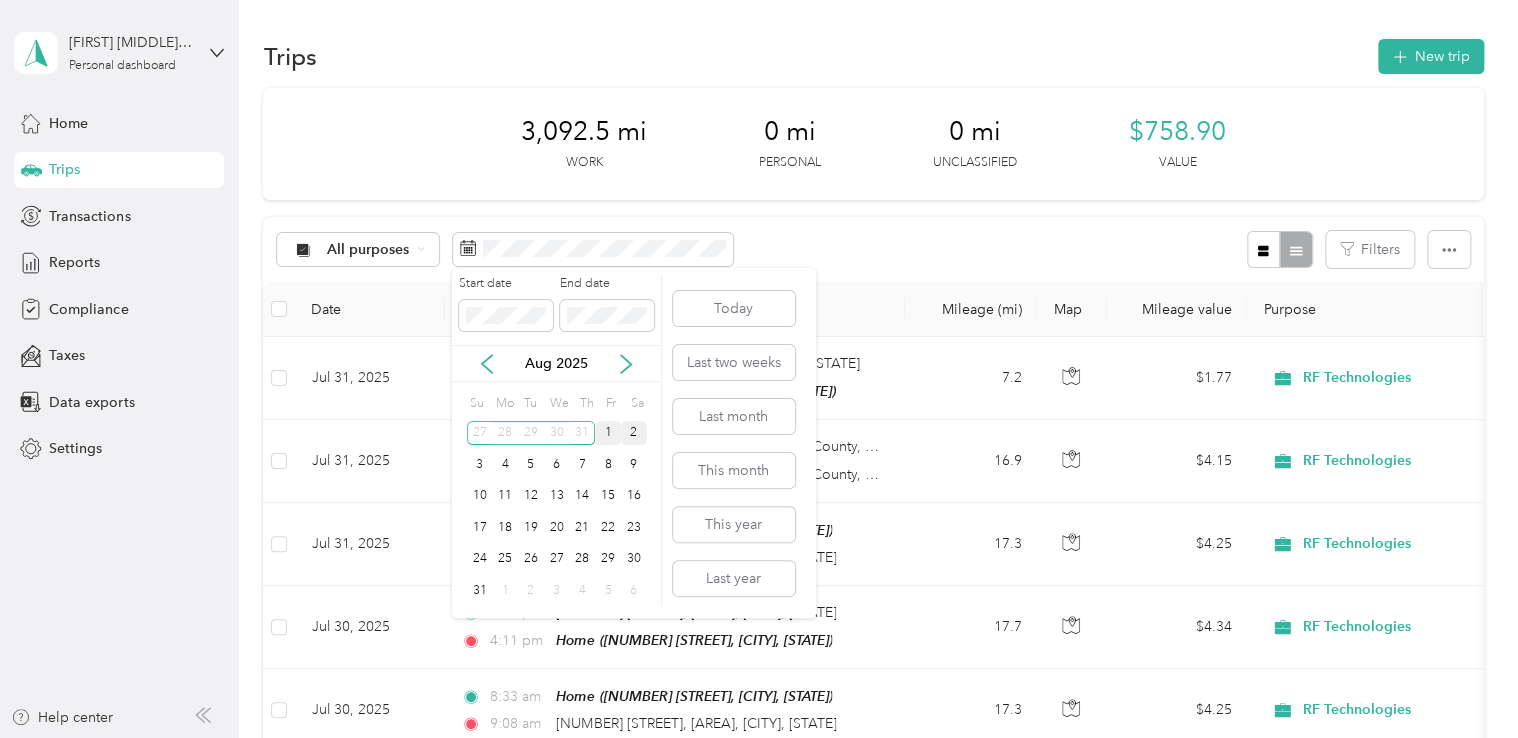 click on "1" at bounding box center (608, 433) 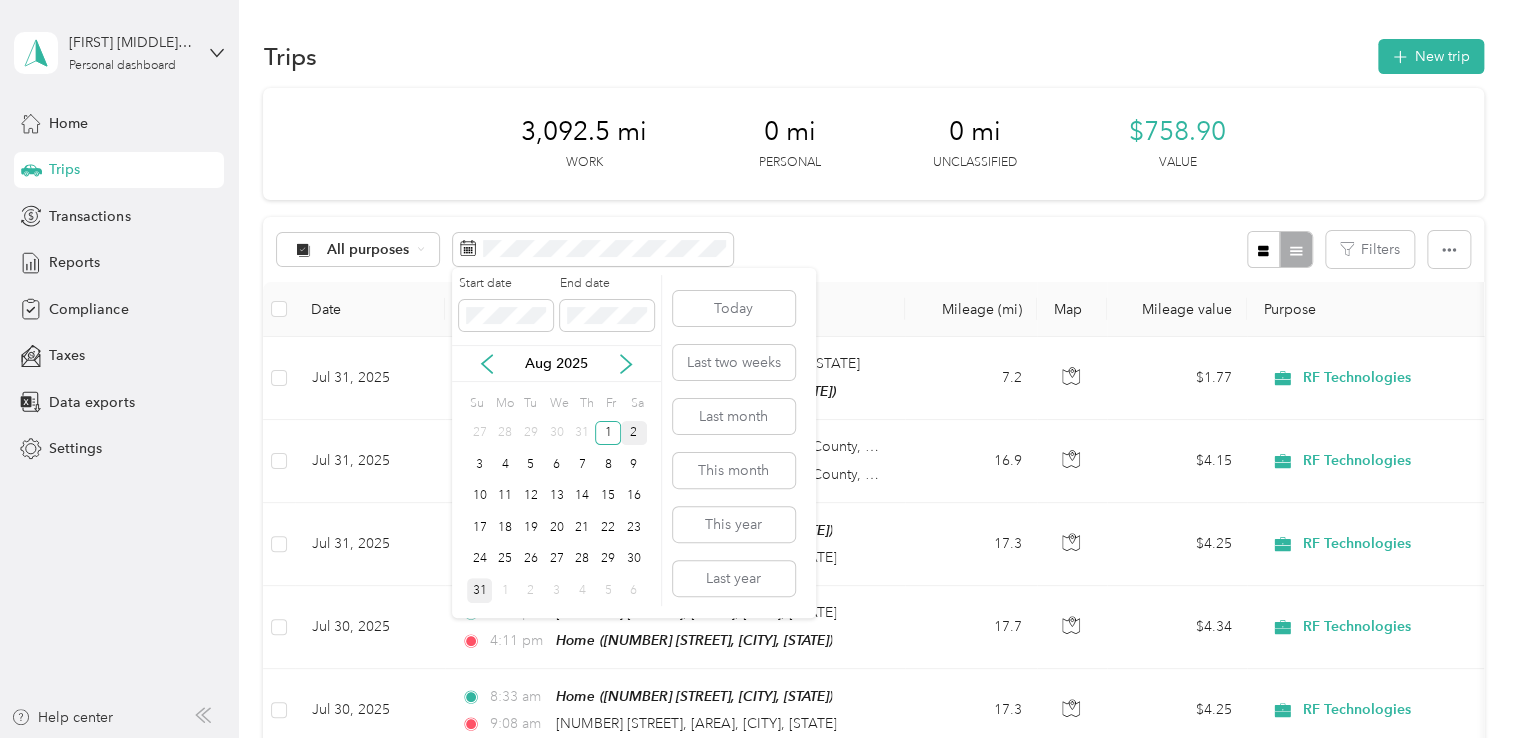 click on "31" at bounding box center (480, 590) 